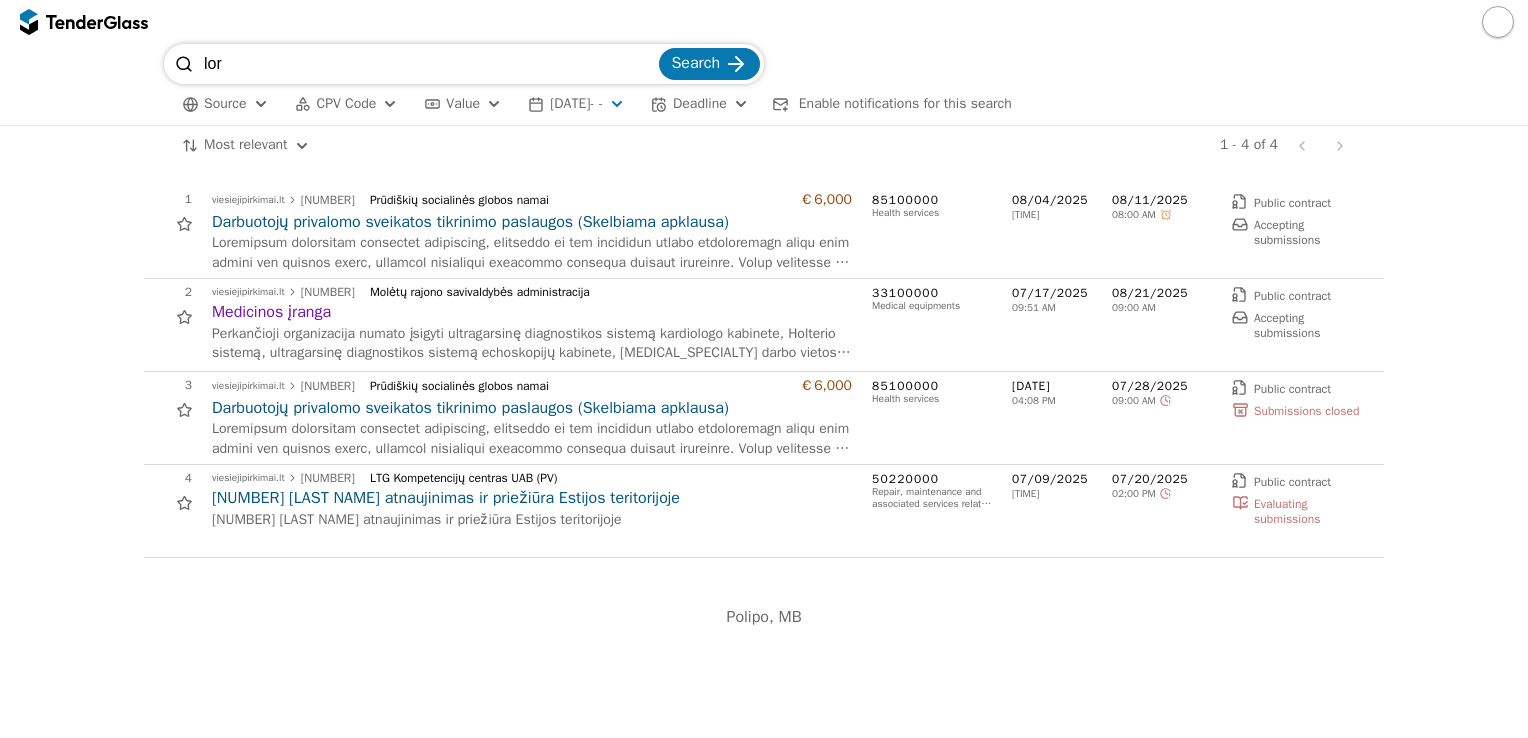 scroll, scrollTop: 0, scrollLeft: 0, axis: both 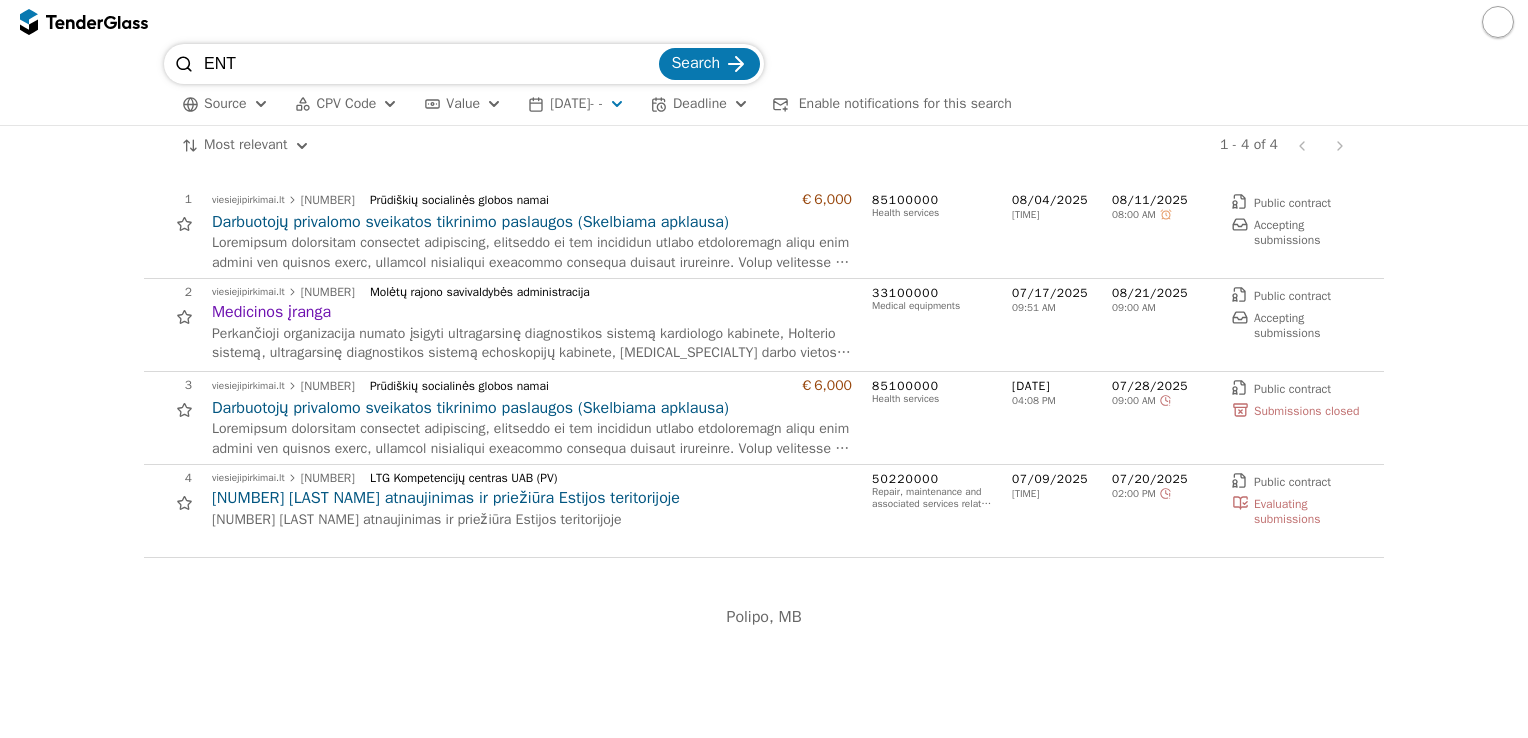 type on "ENT" 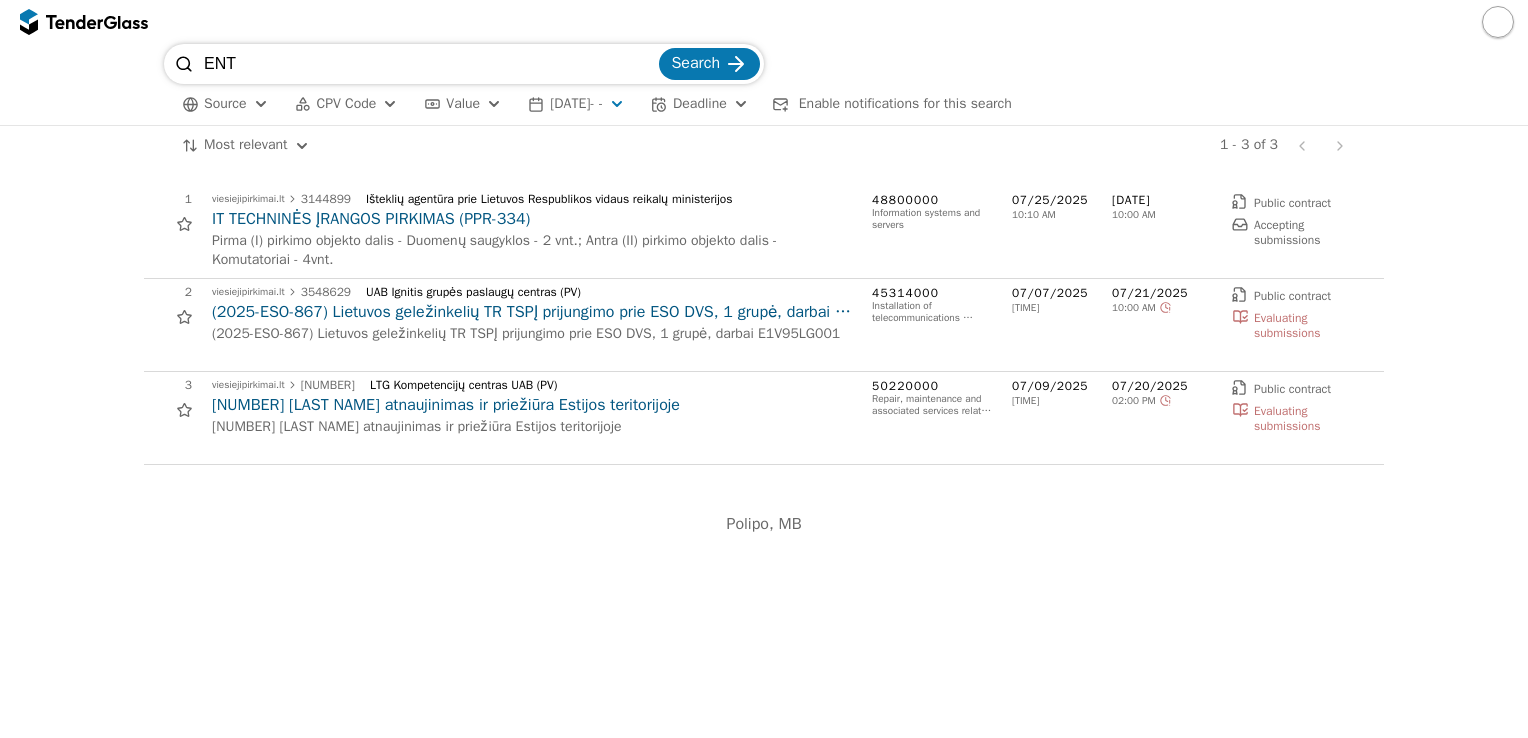 click on "ENT" at bounding box center (429, 64) 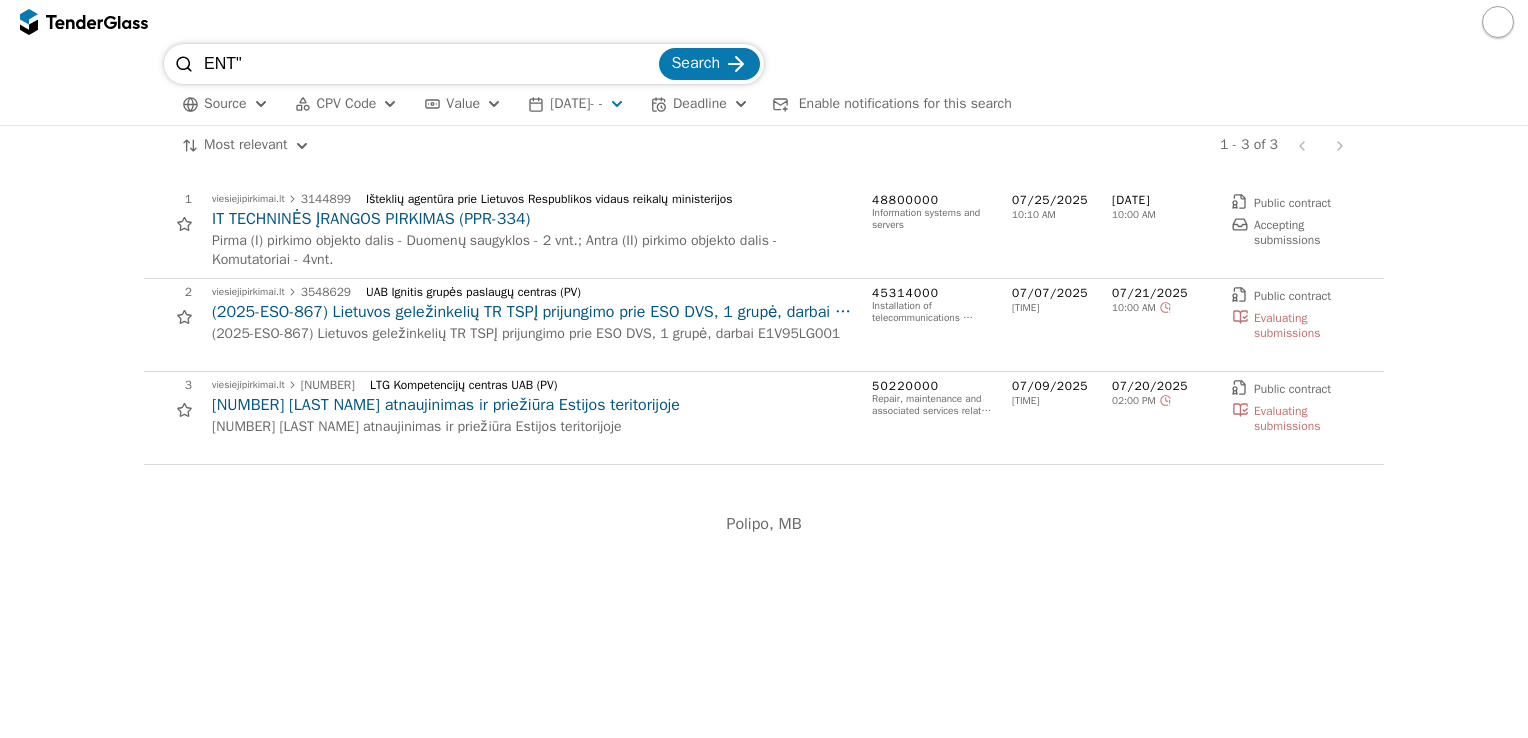 click at bounding box center (184, 64) 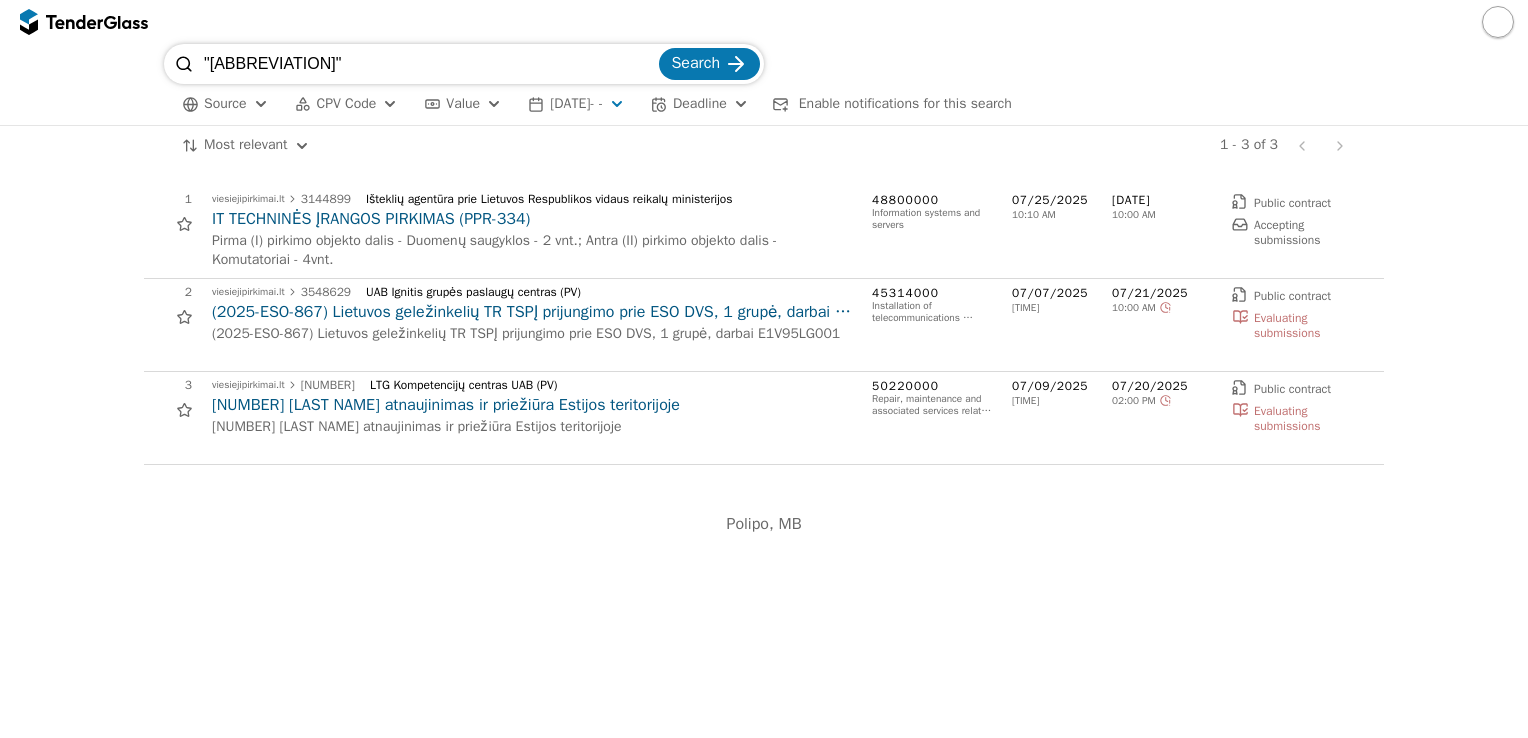 click on ""[ABBREVIATION]"" at bounding box center (429, 64) 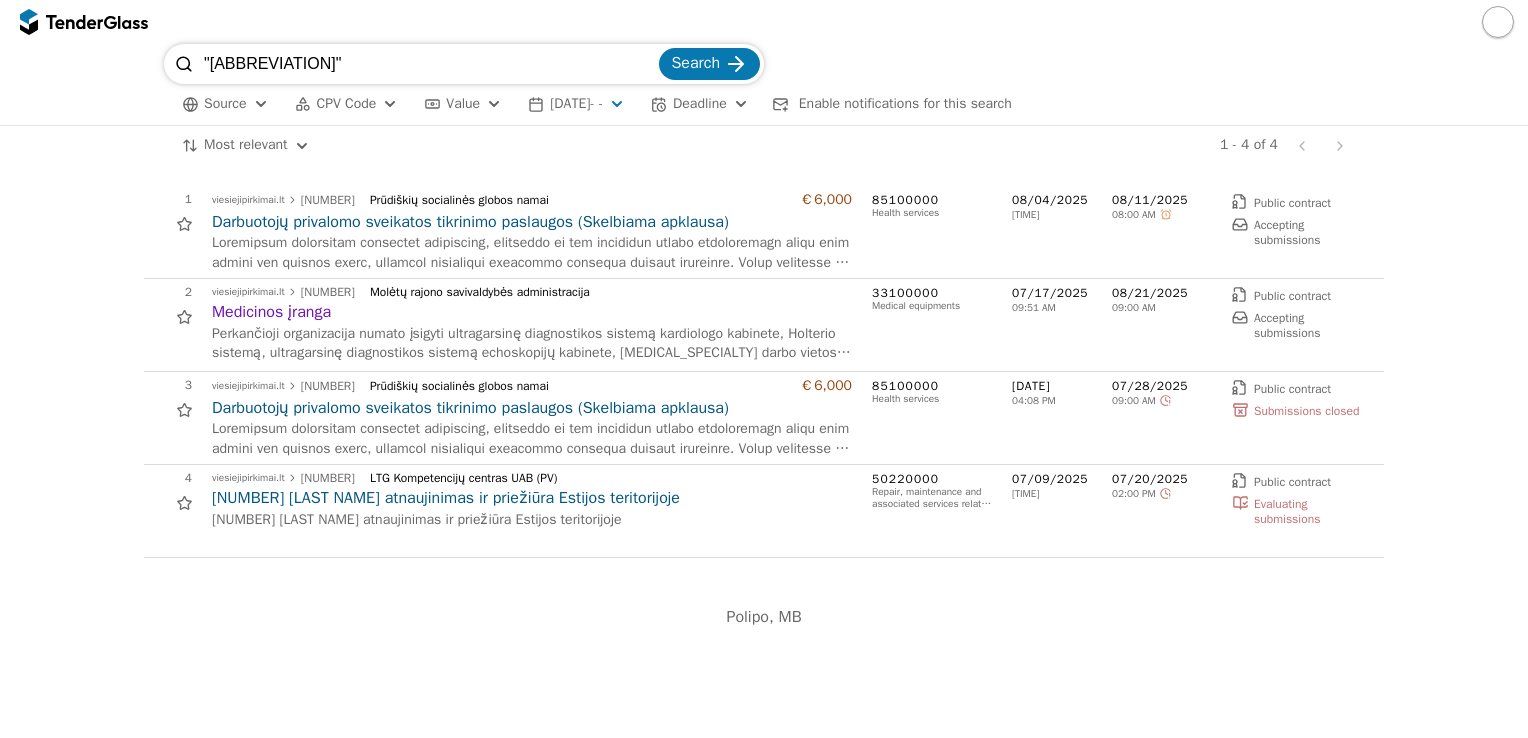 click on ""[ABBREVIATION]"" at bounding box center (429, 64) 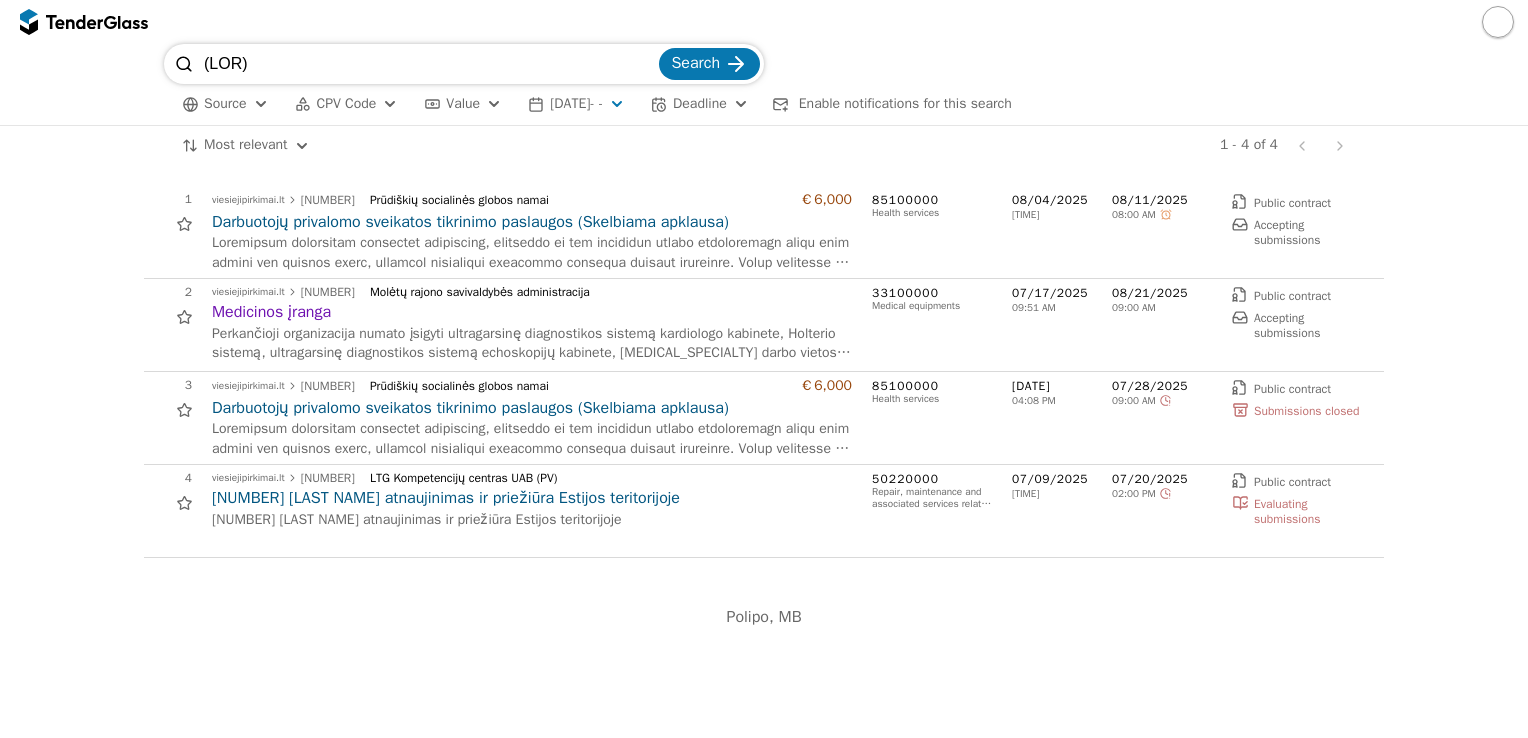 type on "(LOR)" 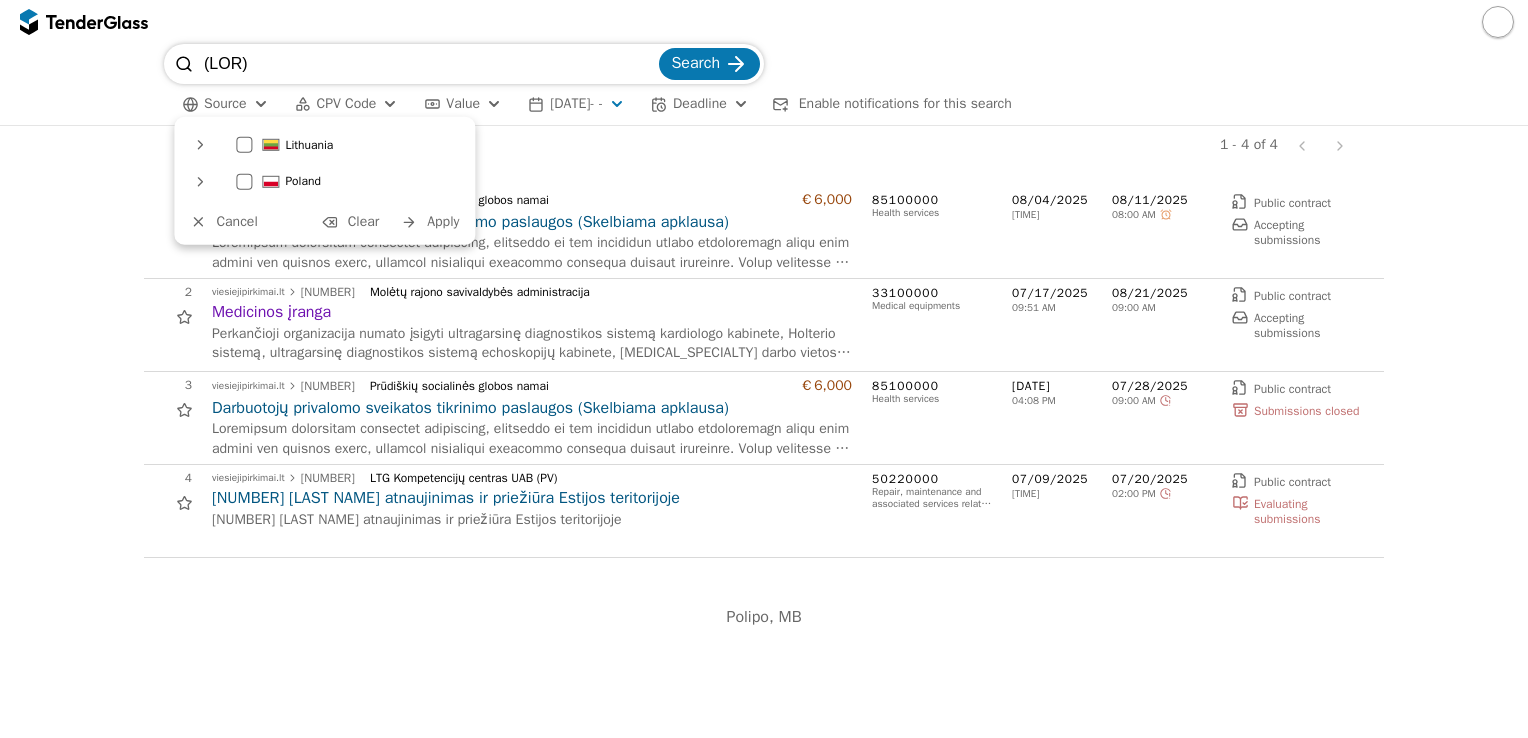 click at bounding box center (261, 104) 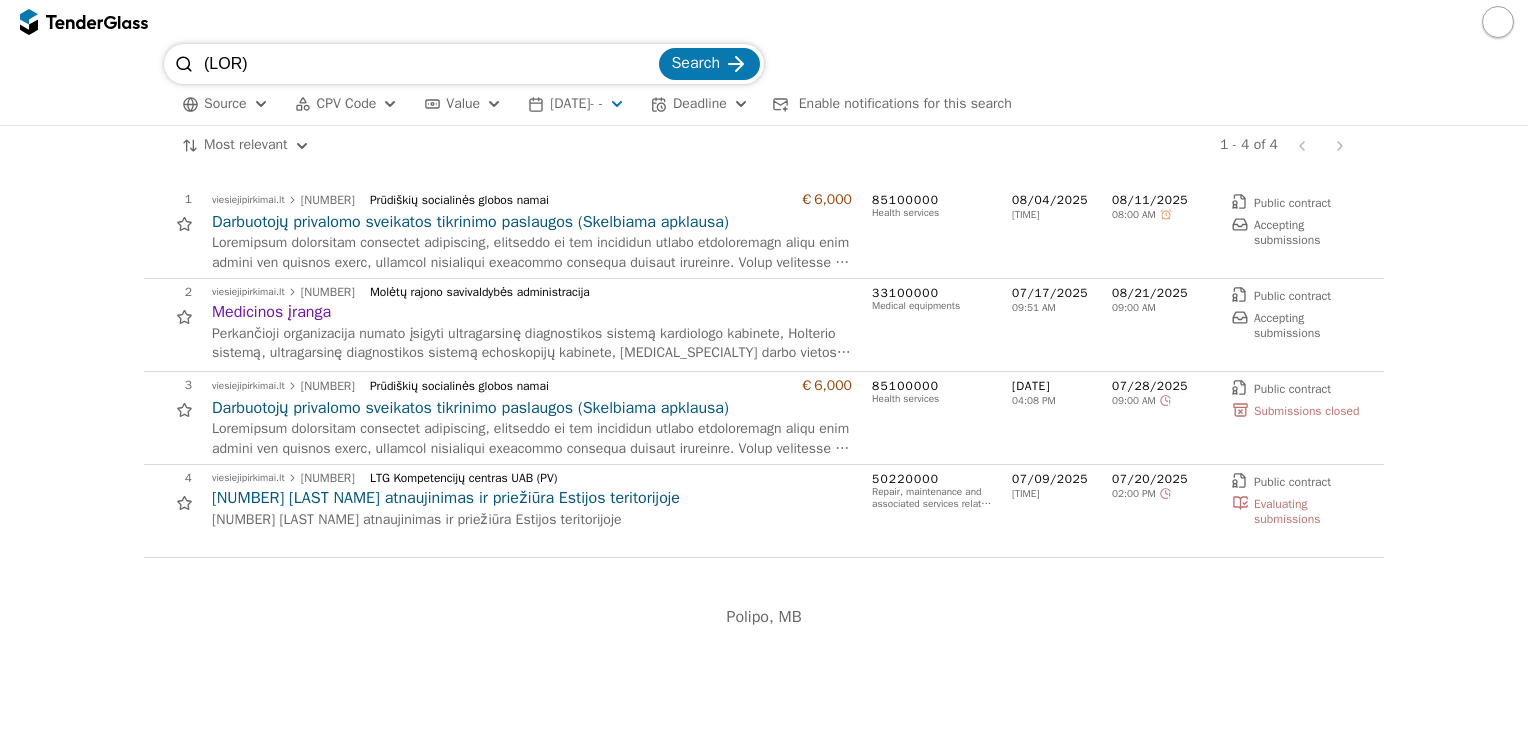 click on "1 viesiejipirkimai.lt [NUMBER] Prūdiškių socialinės globos namai [CURRENCY][NUMBER] Darbuotojų privalomo sveikatos tikrinimo paslaugos (Skelbiama apklausa) 85100000 Health services [DATE] [TIME] [DATE] [TIME] Public contract Accepting submissions 1 viesiejipirkimai.lt [NUMBER] Prūdiškių socialinės globos namai [CURRENCY][NUMBER] Darbuotojų privalomo sveikatos tikrinimo paslaugos (Skelbiama apklausa) [DATE] Public contract Accepting submissions [DATE] 2 viesiejipirkimai.lt [NUMBER] Molėtų rajono savivaldybės administracija Medicinos įranga Perkančioji organizacija numato įsigyti ultragarsinę diagnostikos sistemą kardiologo kabinete, Holterio sistemą, ultragarsinę diagnostikos sistemą echoskopijų kabinete, [MEDICAL_SPECIALTY] darbo vietos įrangą, paciento kėdę, gydytojo kėdę, belaidžius akinius nistagmui vertinti ir audiologinę įrangą. 33100000 Medical equipments [DATE] [TIME] [DATE] [TIME] Public contract Accepting submissions 2 viesiejipirkimai.lt [NUMBER] [DATE] 3 3" at bounding box center (764, 372) 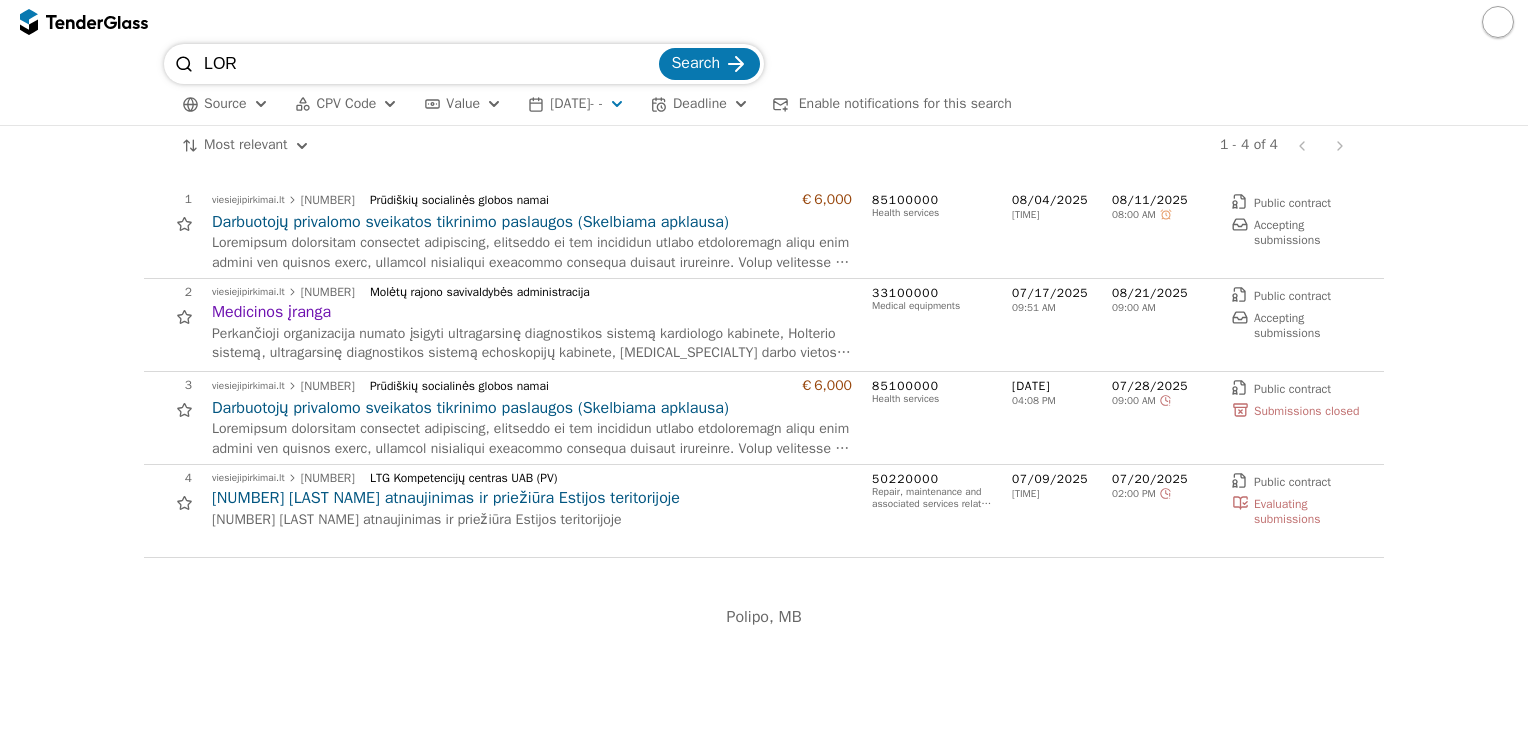 type on "LOR" 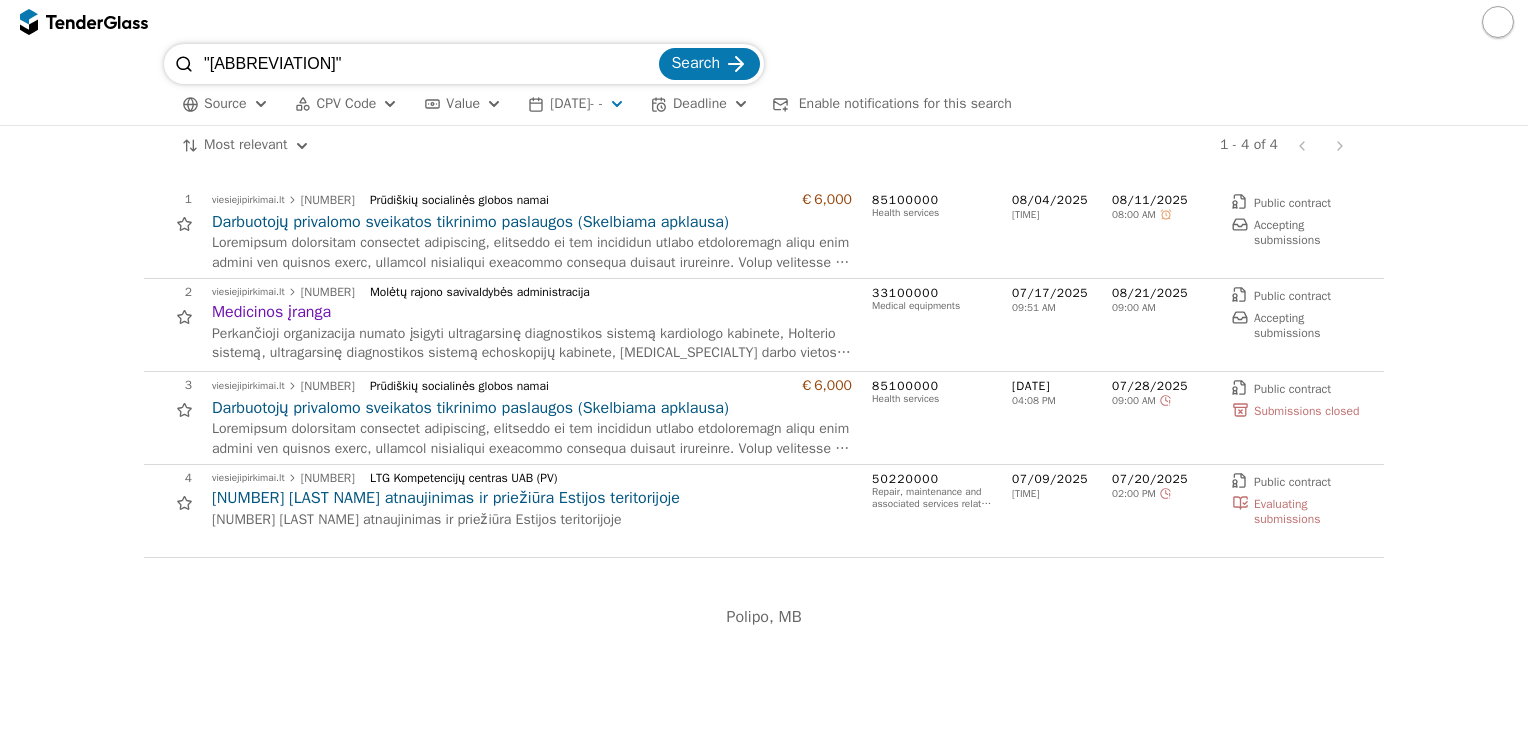 click at bounding box center [184, 64] 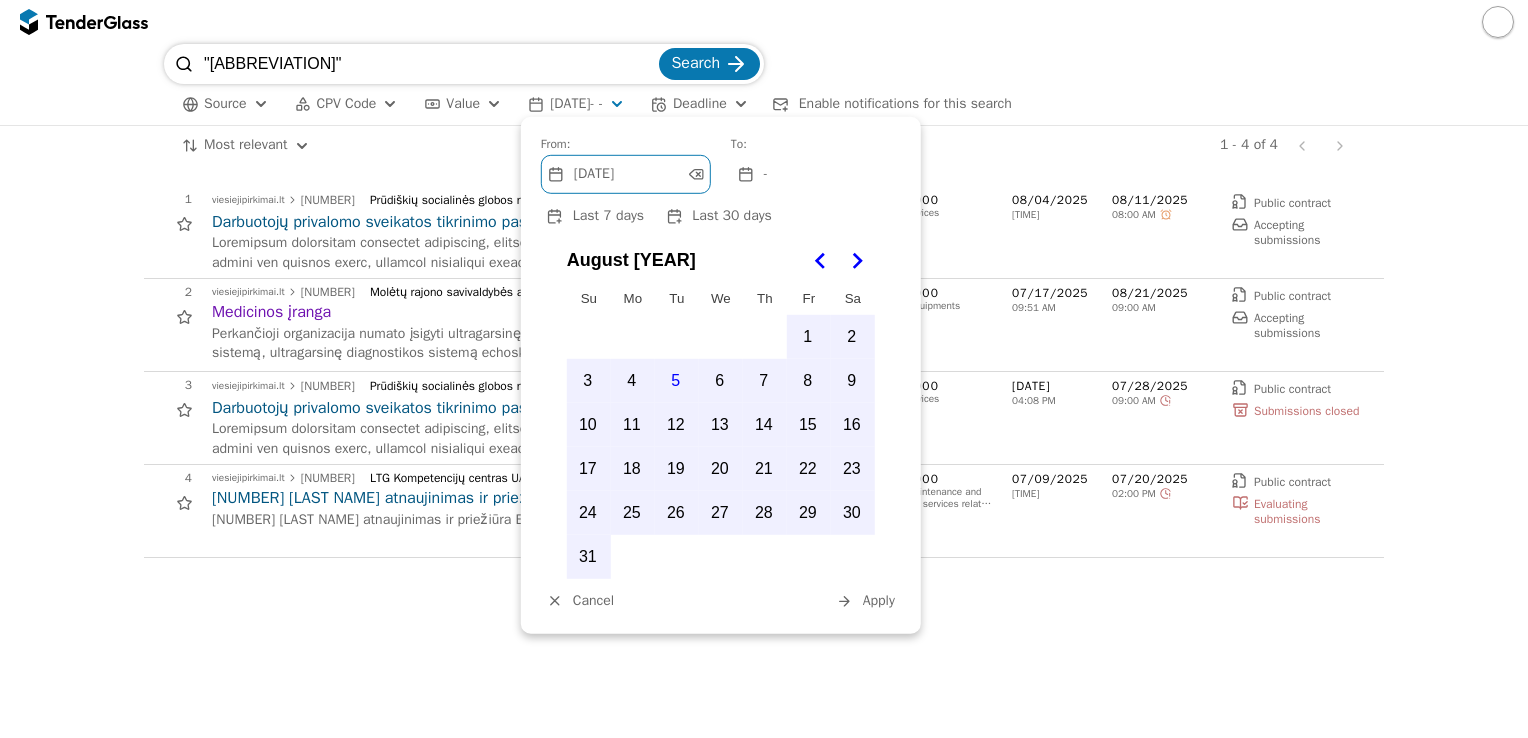 click at bounding box center (695, 174) 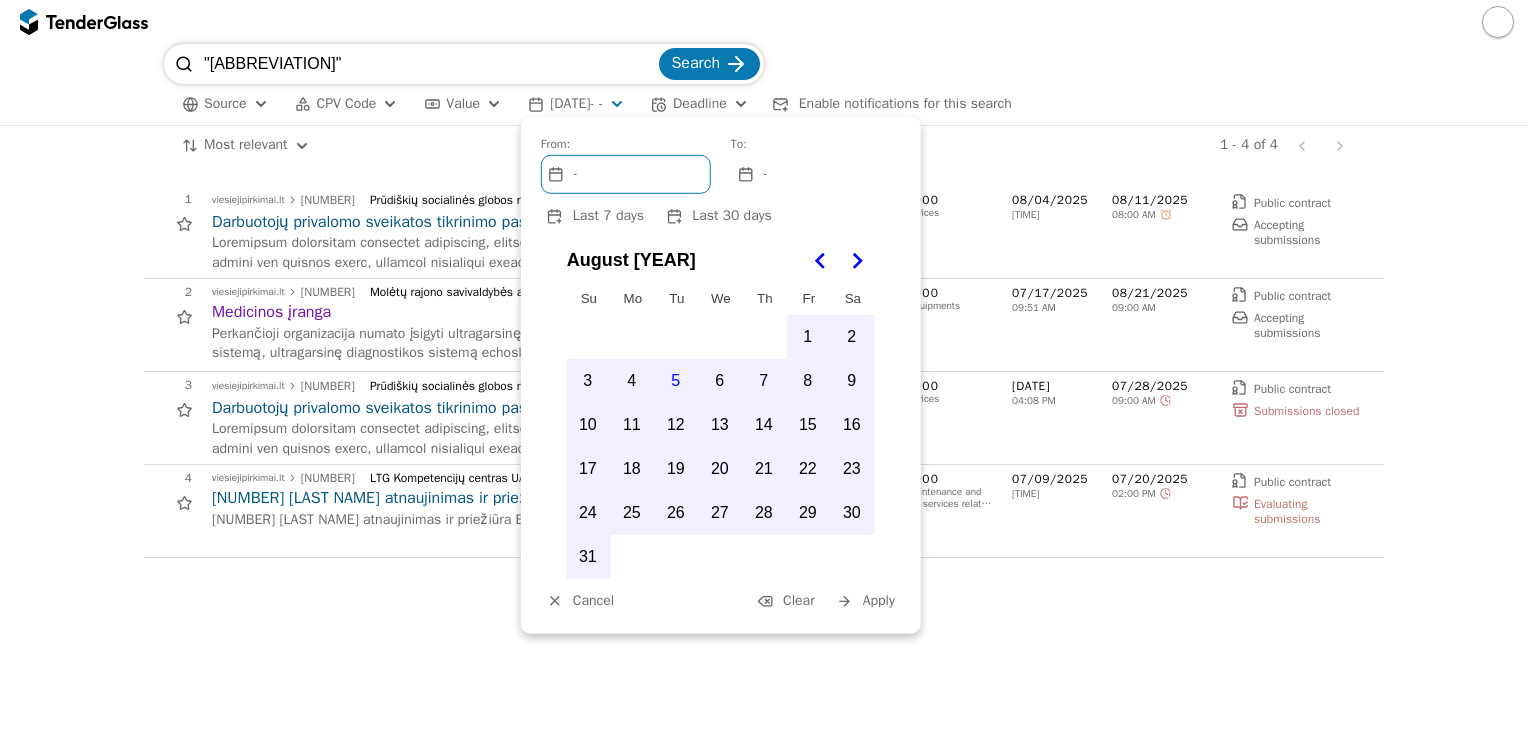 click on "Apply" at bounding box center (879, 600) 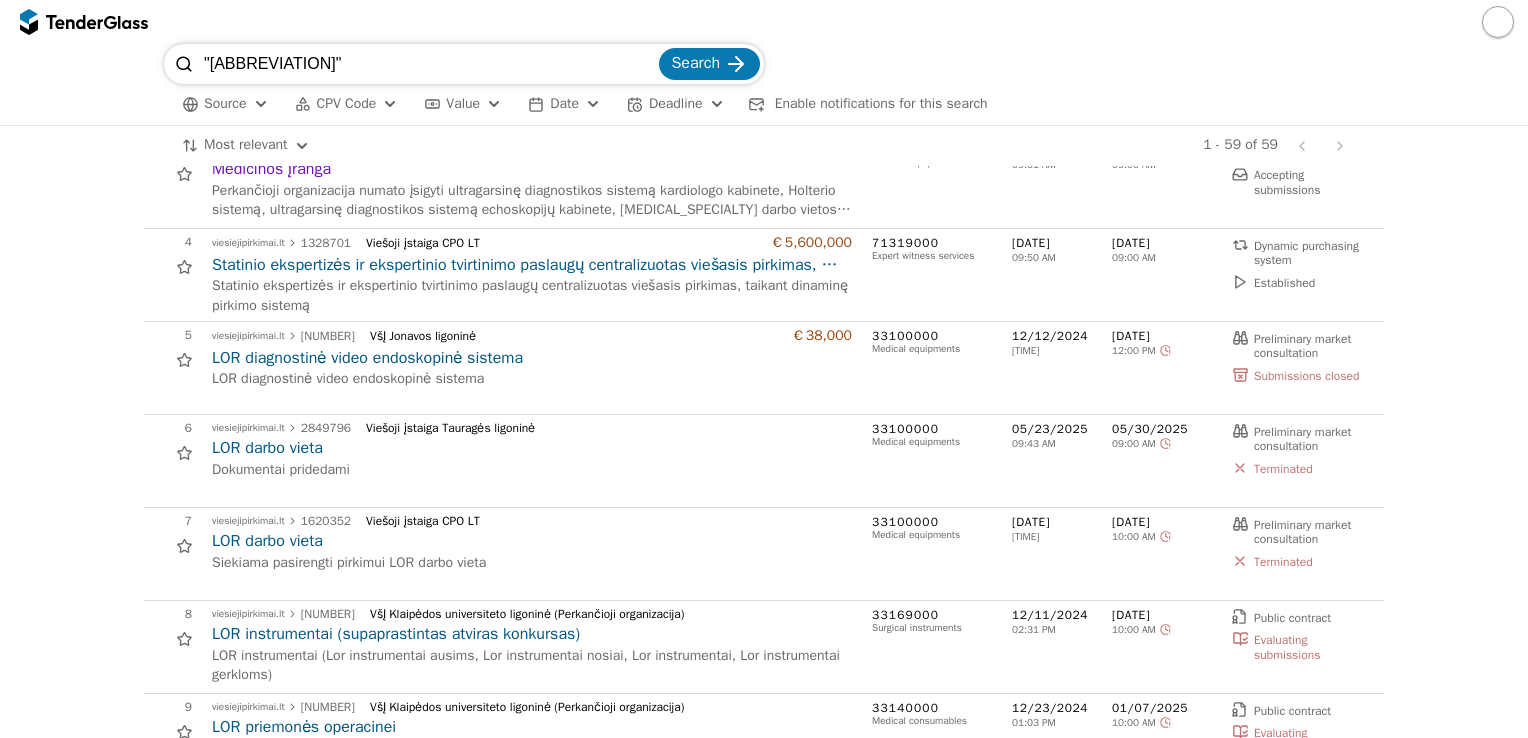 scroll, scrollTop: 0, scrollLeft: 0, axis: both 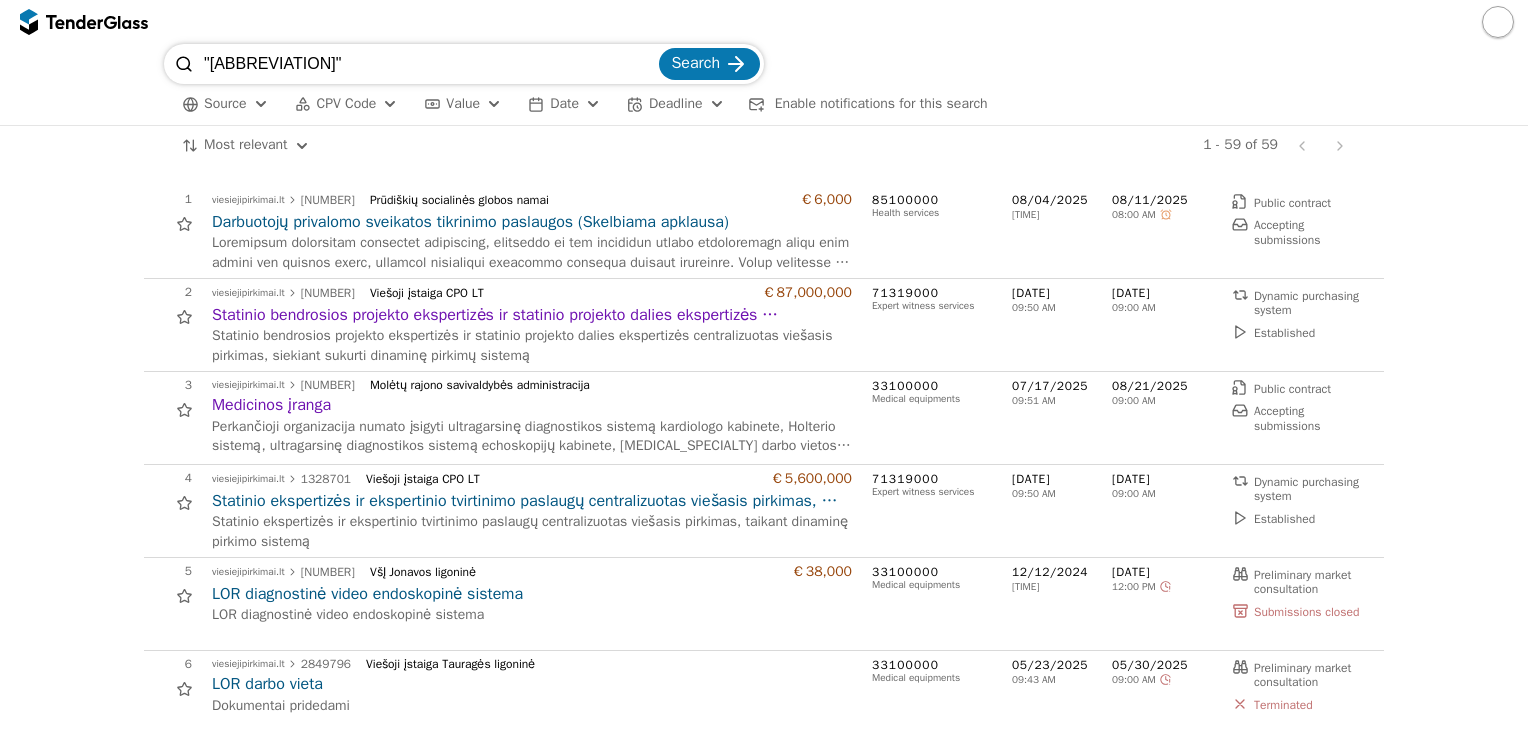 click at bounding box center [261, 104] 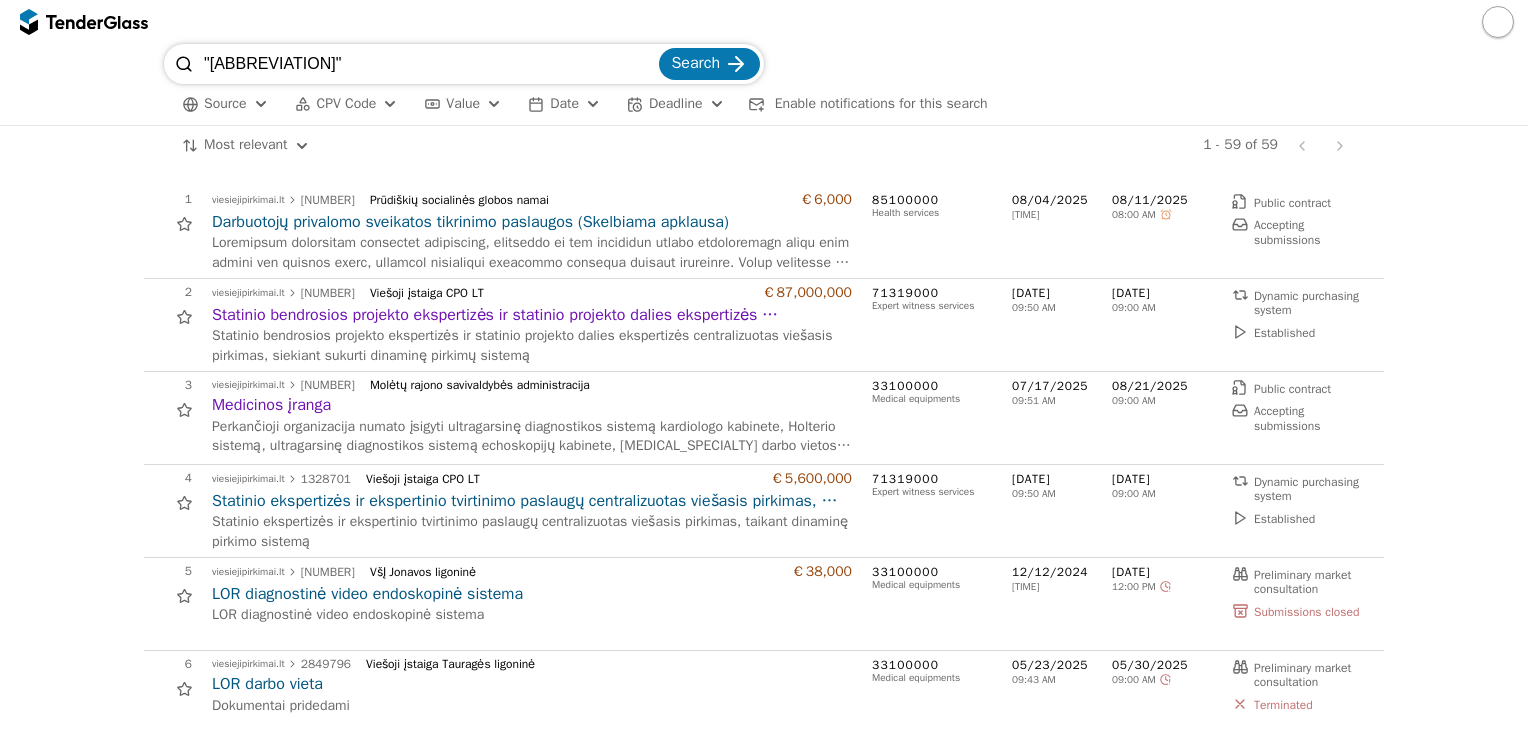 click on "1 viesiejipirkimai.lt [NUMBER] Prūdiškių socialinės globos namai [CURRENCY][NUMBER] Darbuotojų privalomo sveikatos tikrinimo paslaugos (Skelbiama apklausa) 85100000 Health services [DATE] [TIME] [DATE] [TIME] Public contract Accepting submissions 1 viesiejipirkimai.lt [NUMBER] Prūdiškių socialinės globos namai [CURRENCY][NUMBER] Darbuotojų privalomo sveikatos tikrinimo paslaugos (Skelbiama apklausa) [DATE] Public contract Accepting submissions [DATE] 2 viesiejipirkimai.lt [NUMBER] Viešoji įstaiga CPO LT [CURRENCY][NUMBER] Statinio bendrosios projekto ekspertizės ir statinio projekto dalies ekspertizės centralizuotas viešasis pirkimas Statinio bendrosios projekto ekspertizės ir statinio projekto dalies ekspertizės centralizuotas viešasis pirkimas, siekiant sukurti dinaminę pirkimų sistemą 71319000 Expert witness services [DATE] [TIME] [DATE] [TIME] Dynamic purchasing system Established 2 viesiejipirkimai.lt [NUMBER] Viešoji įstaiga CPO LT [CURRENCY][NUMBER] [DATE] Established 3 3677405" at bounding box center (764, 2929) 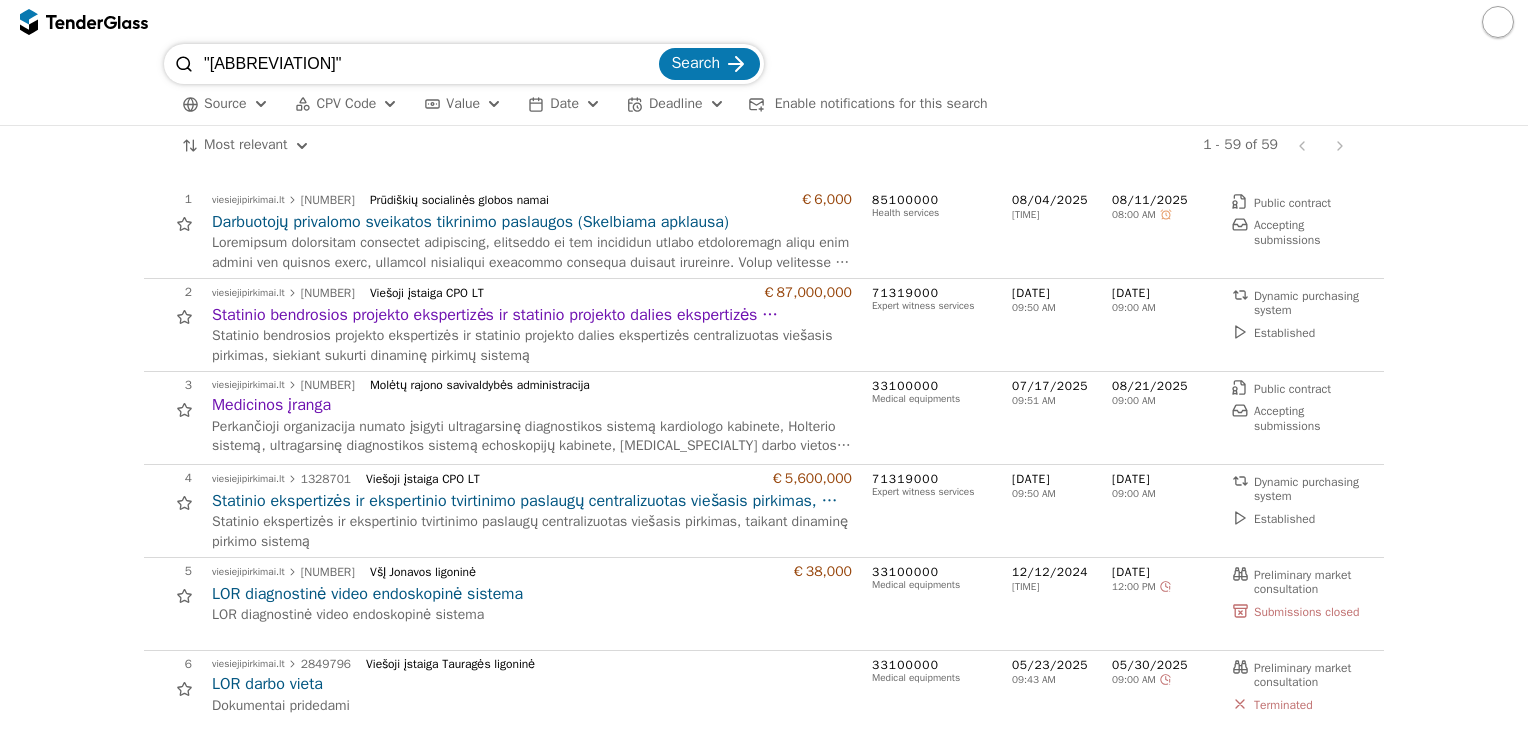 click on "Enable notifications for this search" at bounding box center [881, 103] 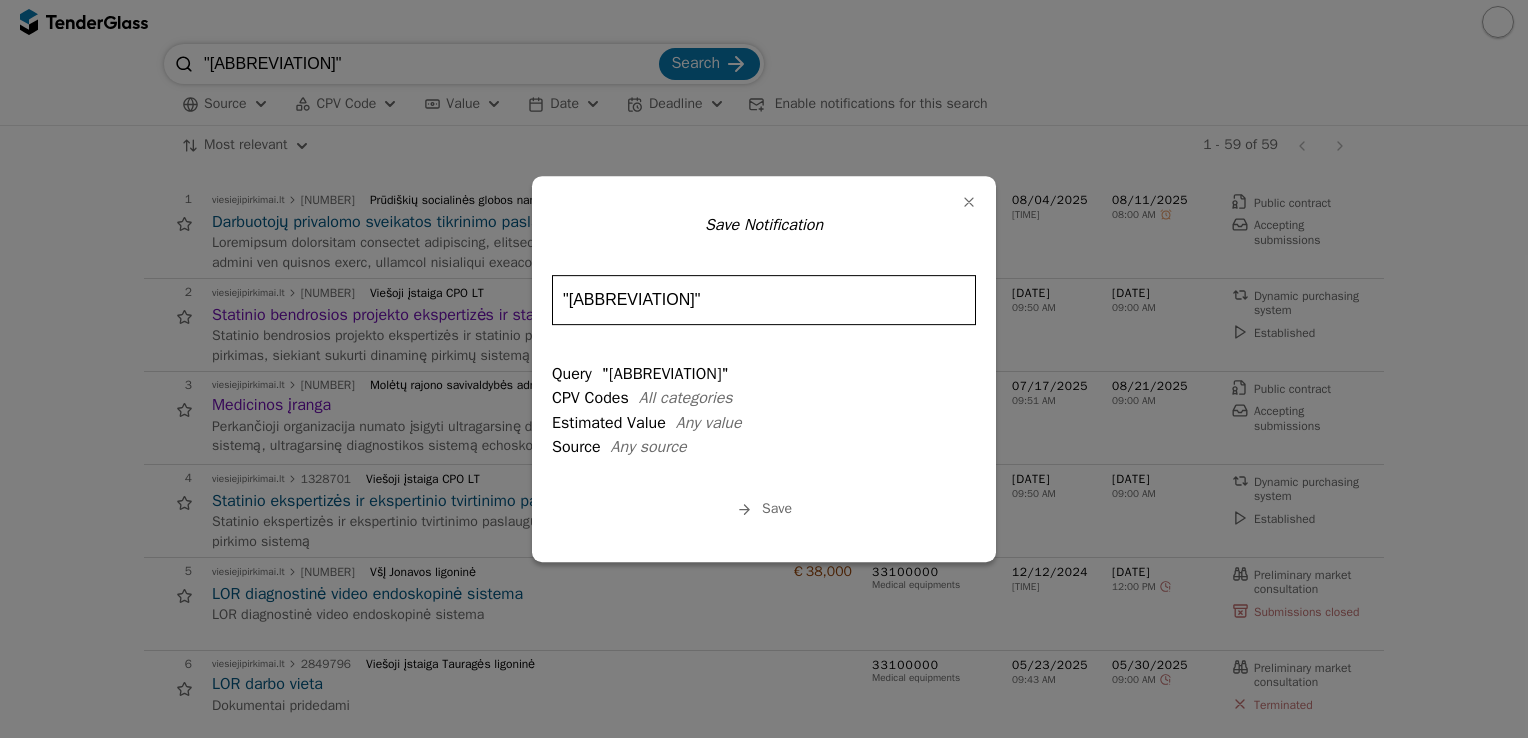 click at bounding box center (969, 202) 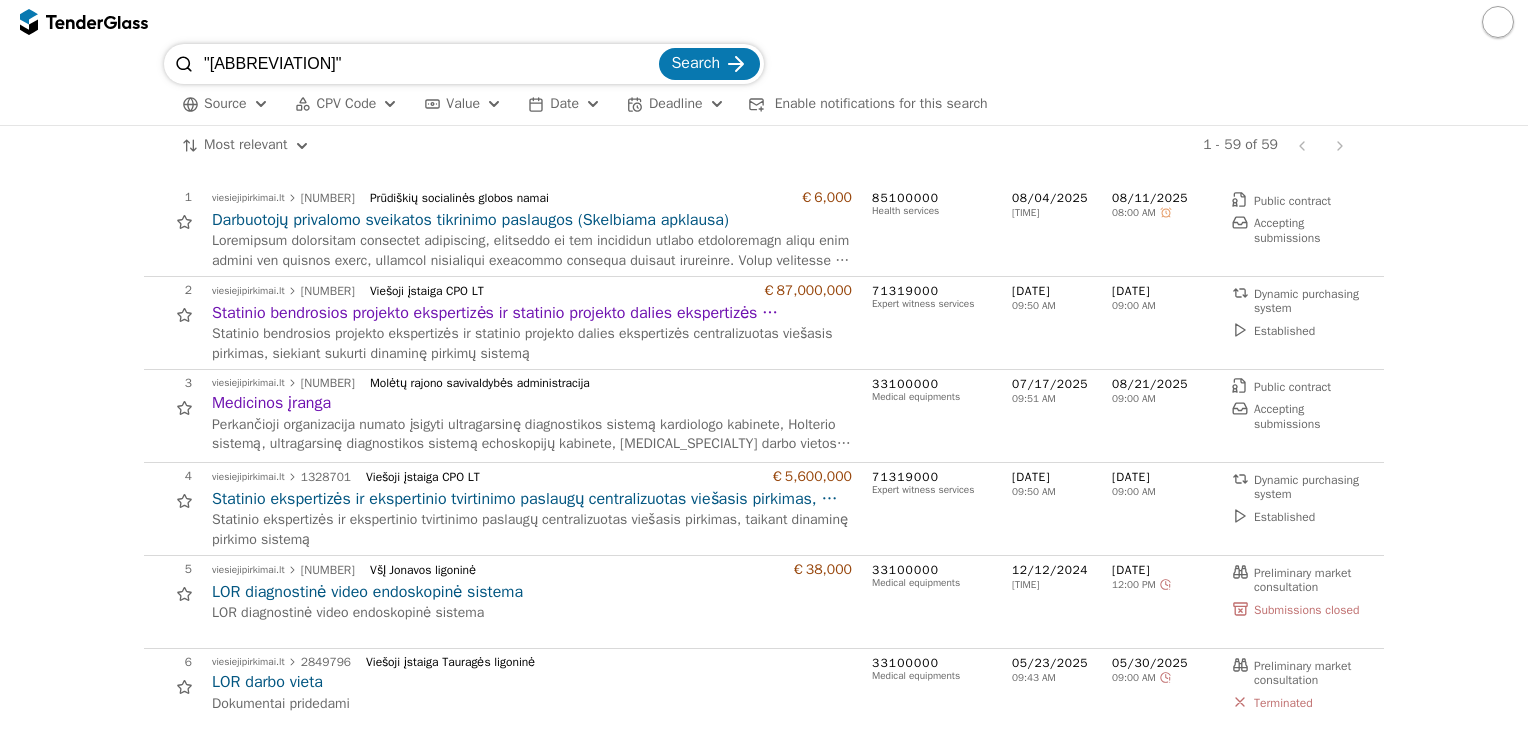 scroll, scrollTop: 0, scrollLeft: 0, axis: both 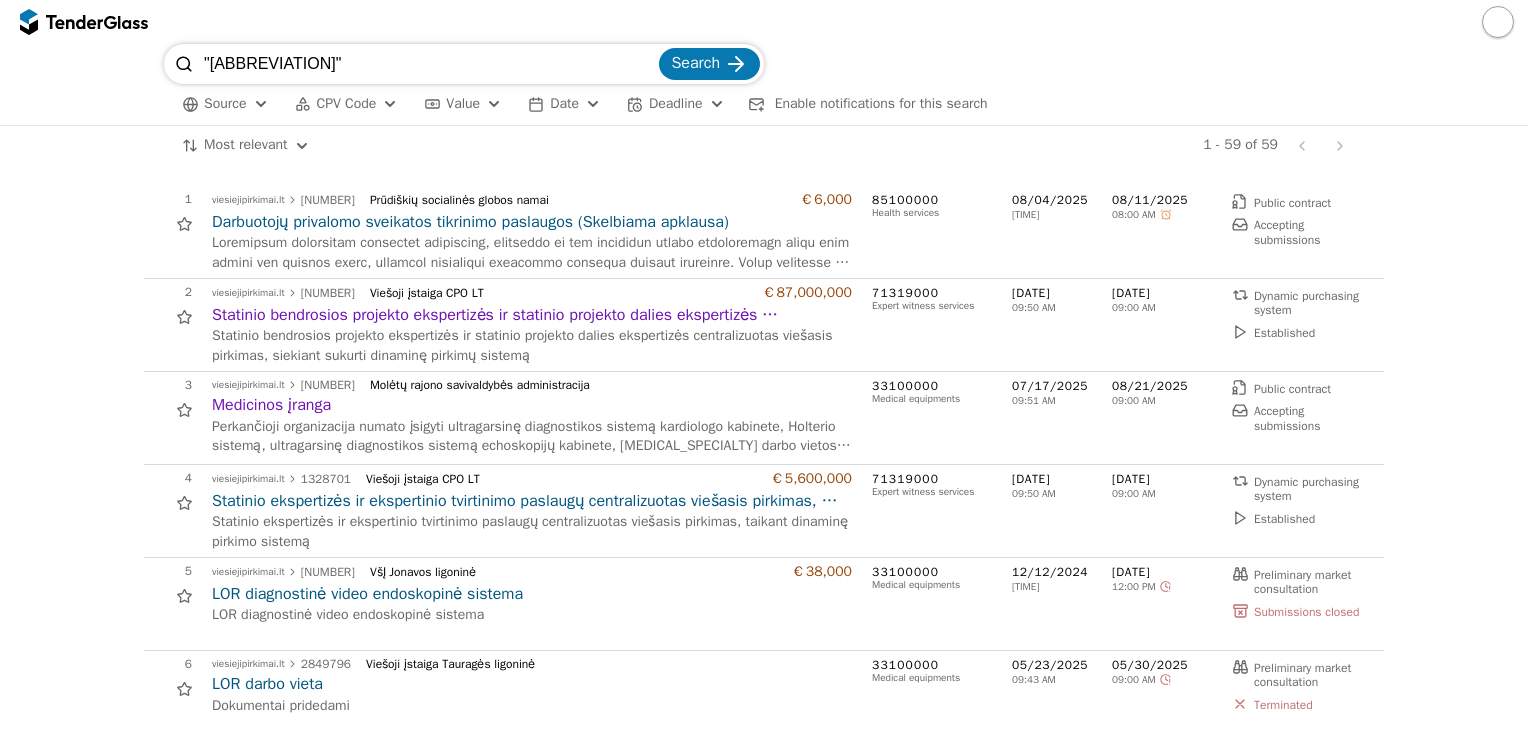 click on "CPV Code" at bounding box center [347, 104] 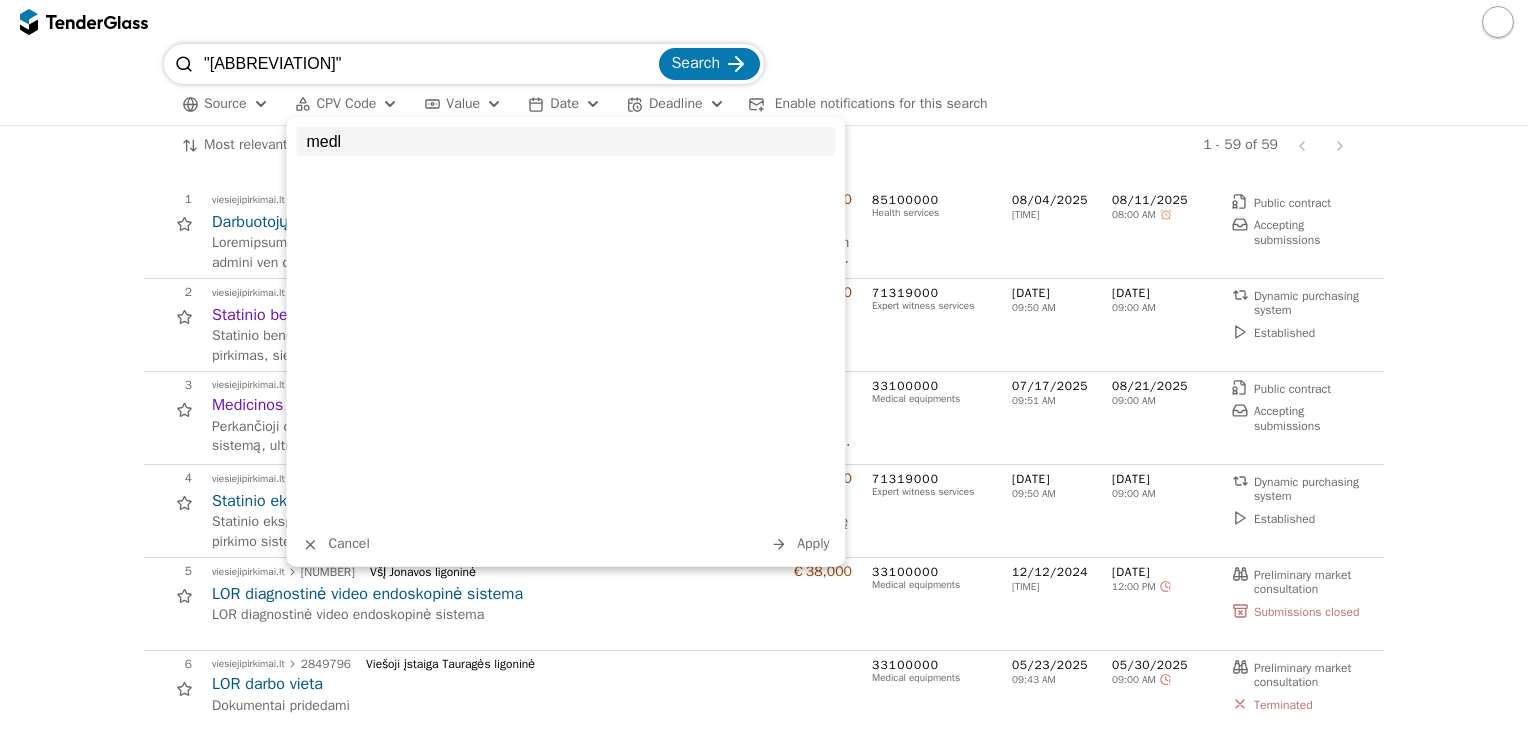 type on "med" 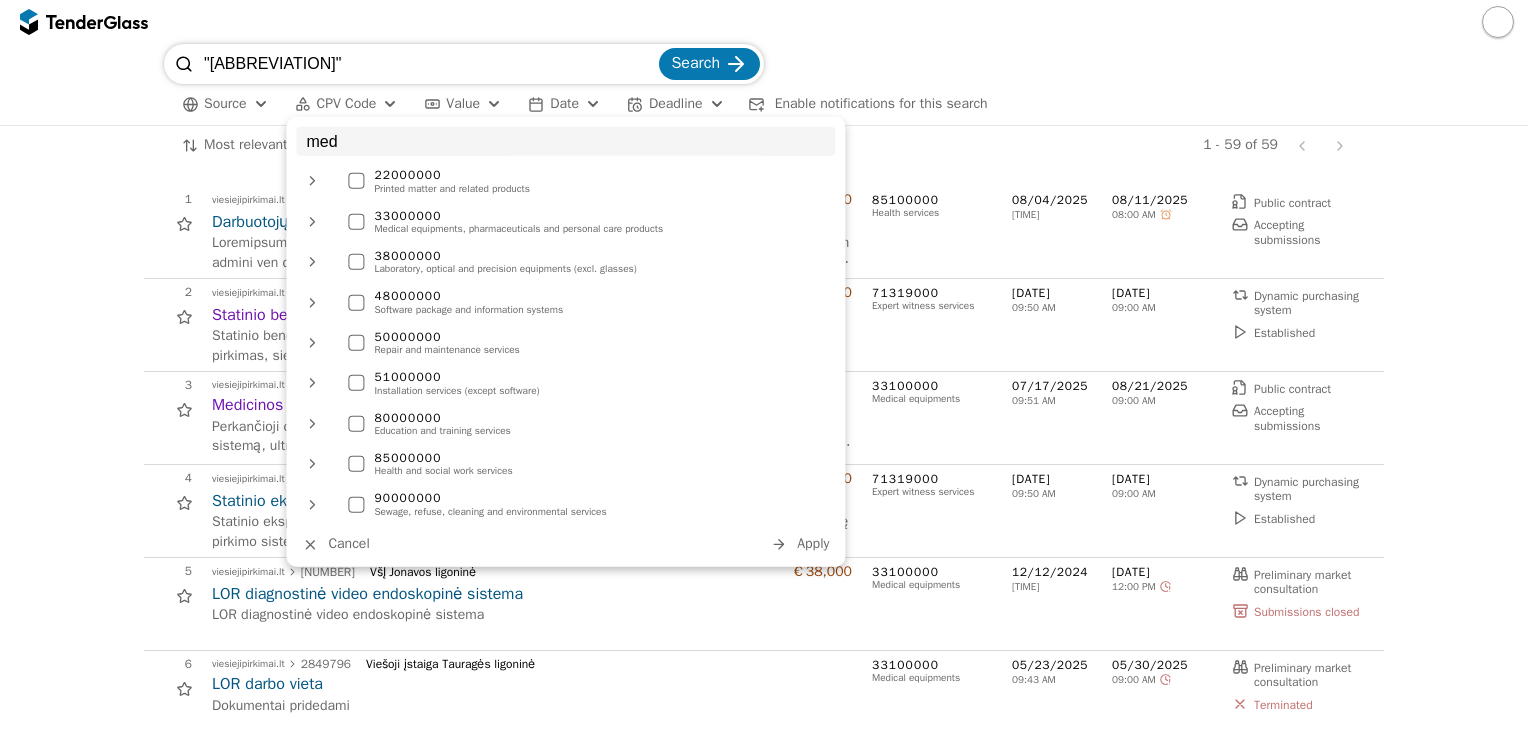scroll, scrollTop: 7, scrollLeft: 0, axis: vertical 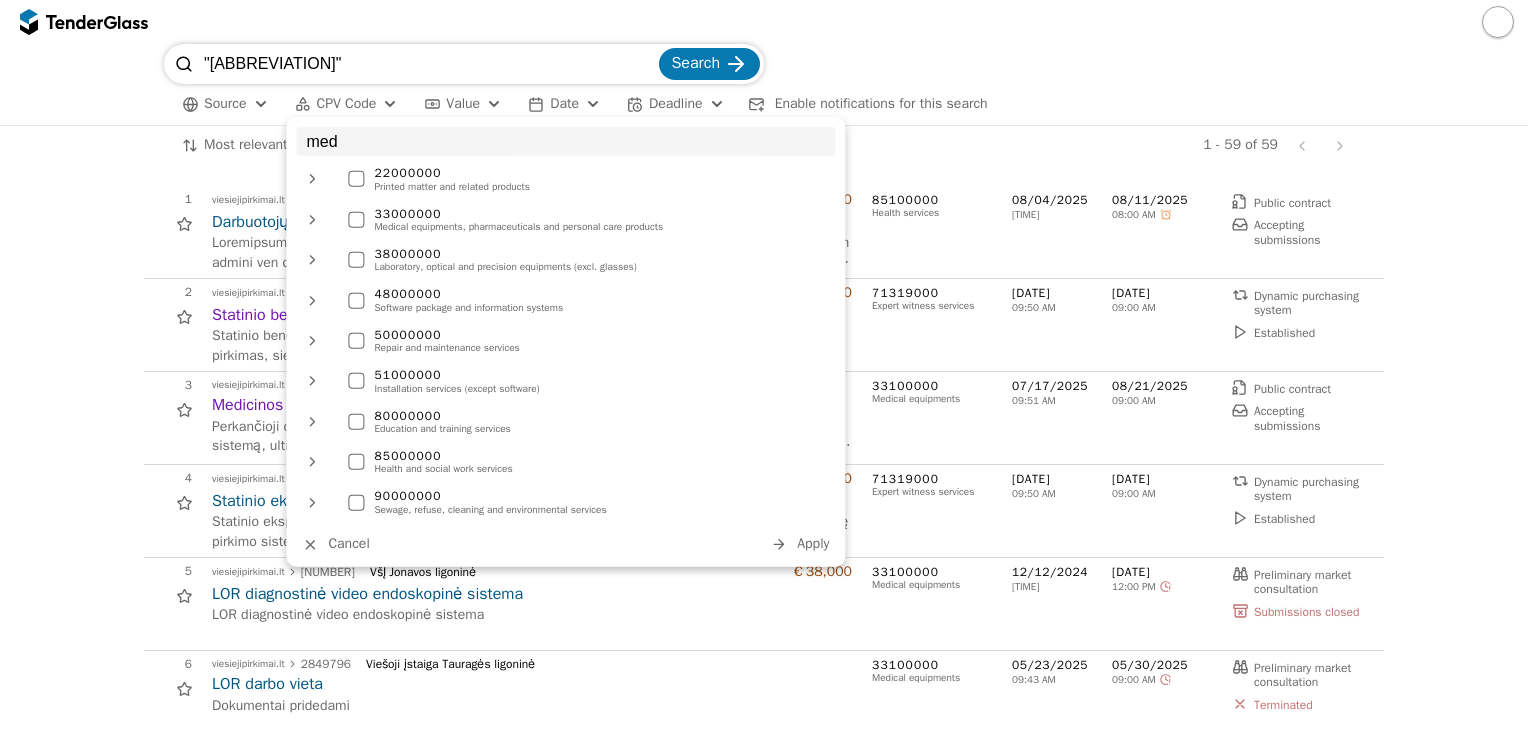 click on "med" at bounding box center (565, 141) 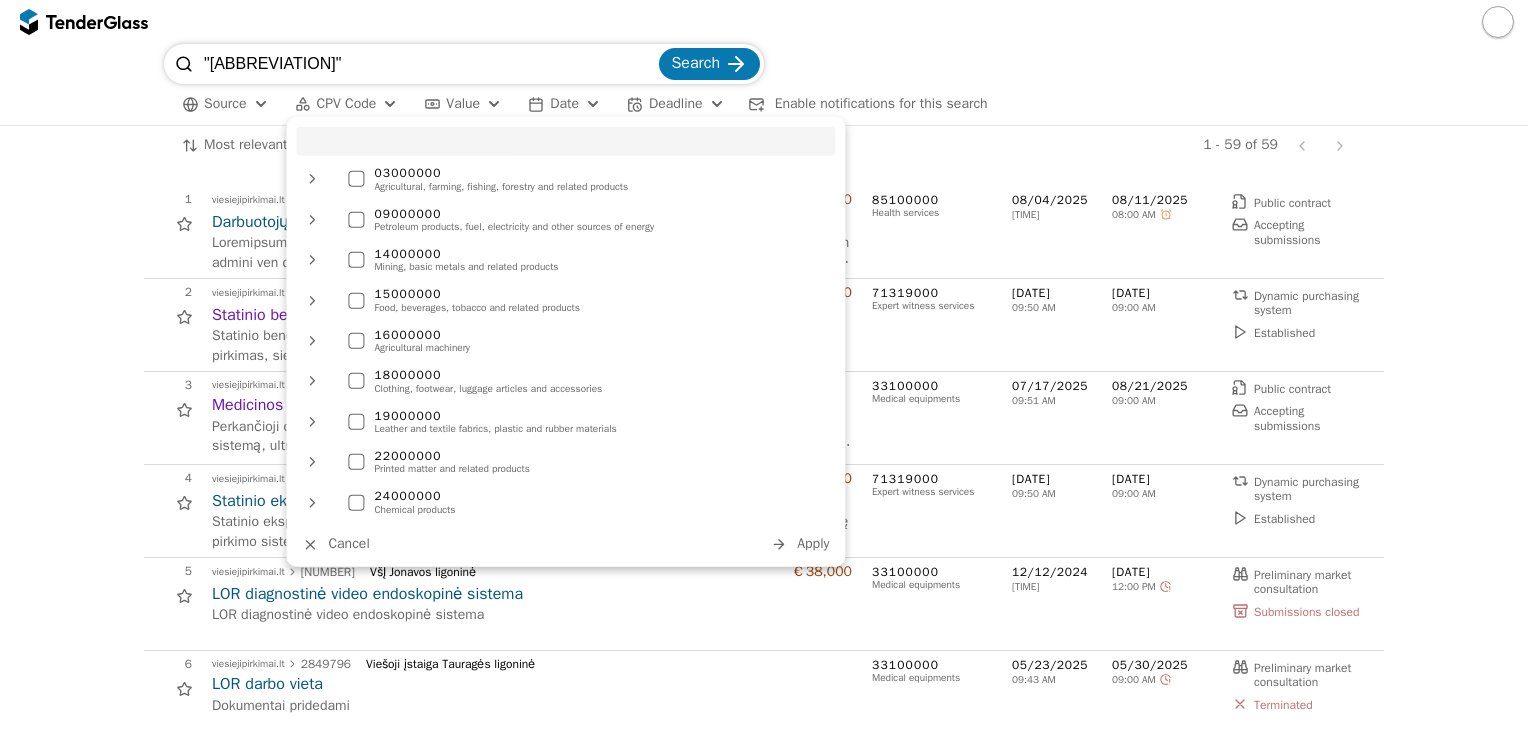 scroll, scrollTop: 290, scrollLeft: 0, axis: vertical 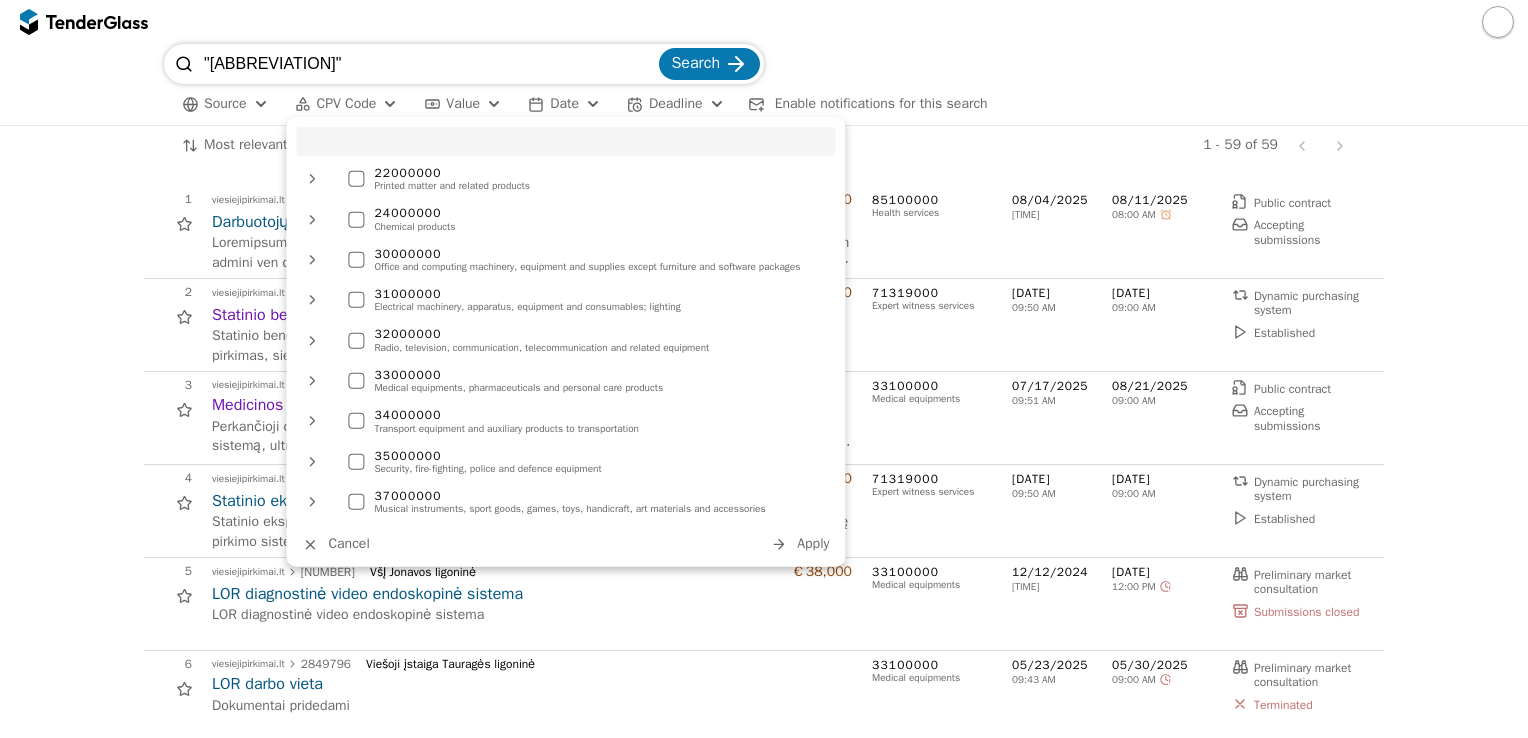 click on "1 viesiejipirkimai.lt [NUMBER] Prūdiškių socialinės globos namai [CURRENCY][NUMBER] Darbuotojų privalomo sveikatos tikrinimo paslaugos (Skelbiama apklausa) 85100000 Health services [DATE] [TIME] [DATE] [TIME] Public contract Accepting submissions 1 viesiejipirkimai.lt [NUMBER] Prūdiškių socialinės globos namai [CURRENCY][NUMBER] Darbuotojų privalomo sveikatos tikrinimo paslaugos (Skelbiama apklausa) [DATE] Public contract Accepting submissions [DATE] 2 viesiejipirkimai.lt [NUMBER] Viešoji įstaiga CPO LT [CURRENCY][NUMBER] Statinio bendrosios projekto ekspertizės ir statinio projekto dalies ekspertizės centralizuotas viešasis pirkimas Statinio bendrosios projekto ekspertizės ir statinio projekto dalies ekspertizės centralizuotas viešasis pirkimas, siekiant sukurti dinaminę pirkimų sistemą 71319000 Expert witness services [DATE] [TIME] [DATE] [TIME] Dynamic purchasing system Established 2 viesiejipirkimai.lt [NUMBER] Viešoji įstaiga CPO LT [CURRENCY][NUMBER] [DATE] Established 3 3677405" at bounding box center [764, 2929] 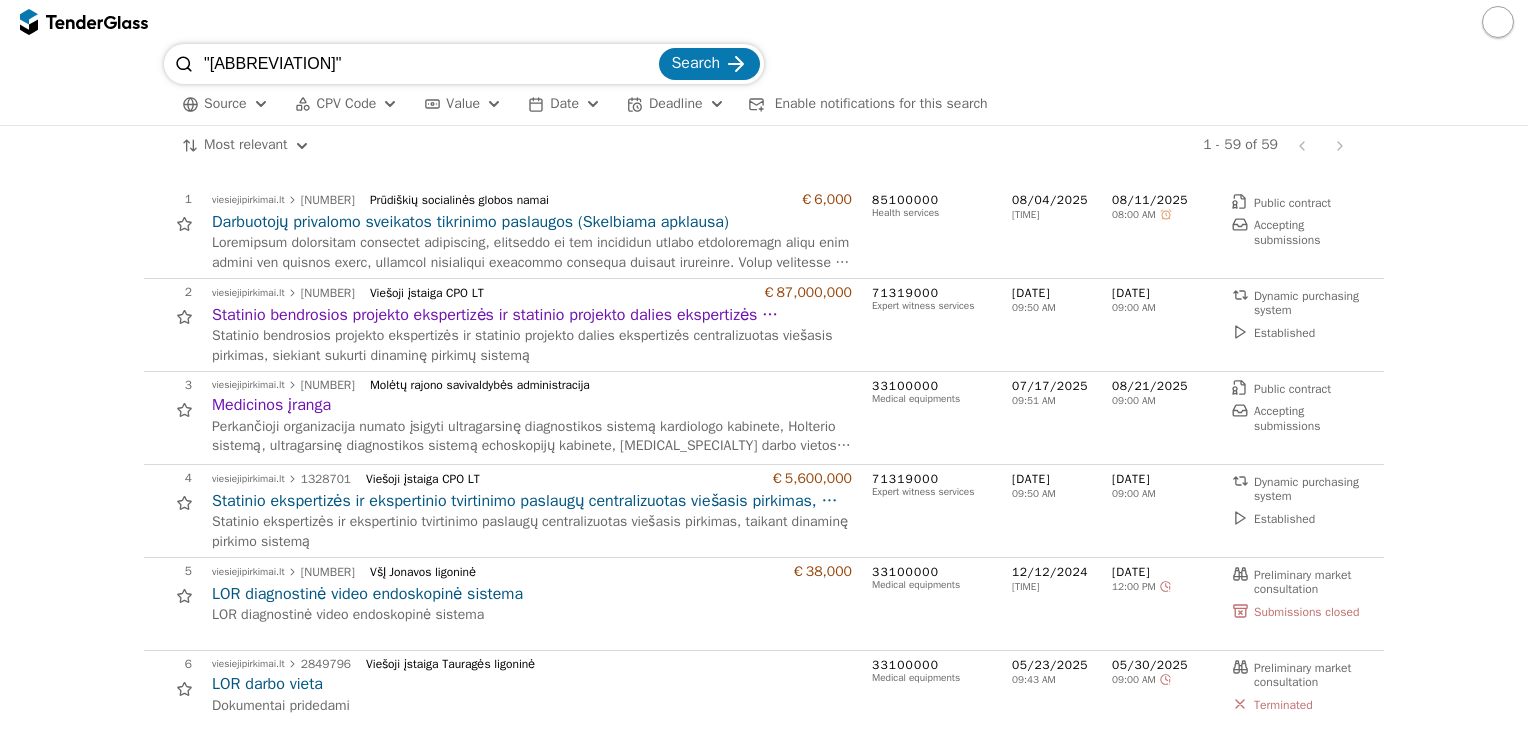 click on "1 viesiejipirkimai.lt [NUMBER] Prūdiškių socialinės globos namai [CURRENCY][NUMBER] Darbuotojų privalomo sveikatos tikrinimo paslaugos (Skelbiama apklausa) 85100000 Health services [DATE] [TIME] [DATE] [TIME] Public contract Accepting submissions 1 viesiejipirkimai.lt [NUMBER] Prūdiškių socialinės globos namai [CURRENCY][NUMBER] Darbuotojų privalomo sveikatos tikrinimo paslaugos (Skelbiama apklausa) [DATE] Public contract Accepting submissions [DATE] 2 viesiejipirkimai.lt [NUMBER] Viešoji įstaiga CPO LT [CURRENCY][NUMBER] Statinio bendrosios projekto ekspertizės ir statinio projekto dalies ekspertizės centralizuotas viešasis pirkimas Statinio bendrosios projekto ekspertizės ir statinio projekto dalies ekspertizės centralizuotas viešasis pirkimas, siekiant sukurti dinaminę pirkimų sistemą 71319000 Expert witness services [DATE] [TIME] [DATE] [TIME] Dynamic purchasing system Established 2 viesiejipirkimai.lt [NUMBER] Viešoji įstaiga CPO LT [CURRENCY][NUMBER] [DATE] Established 3 3677405" at bounding box center [764, 2929] 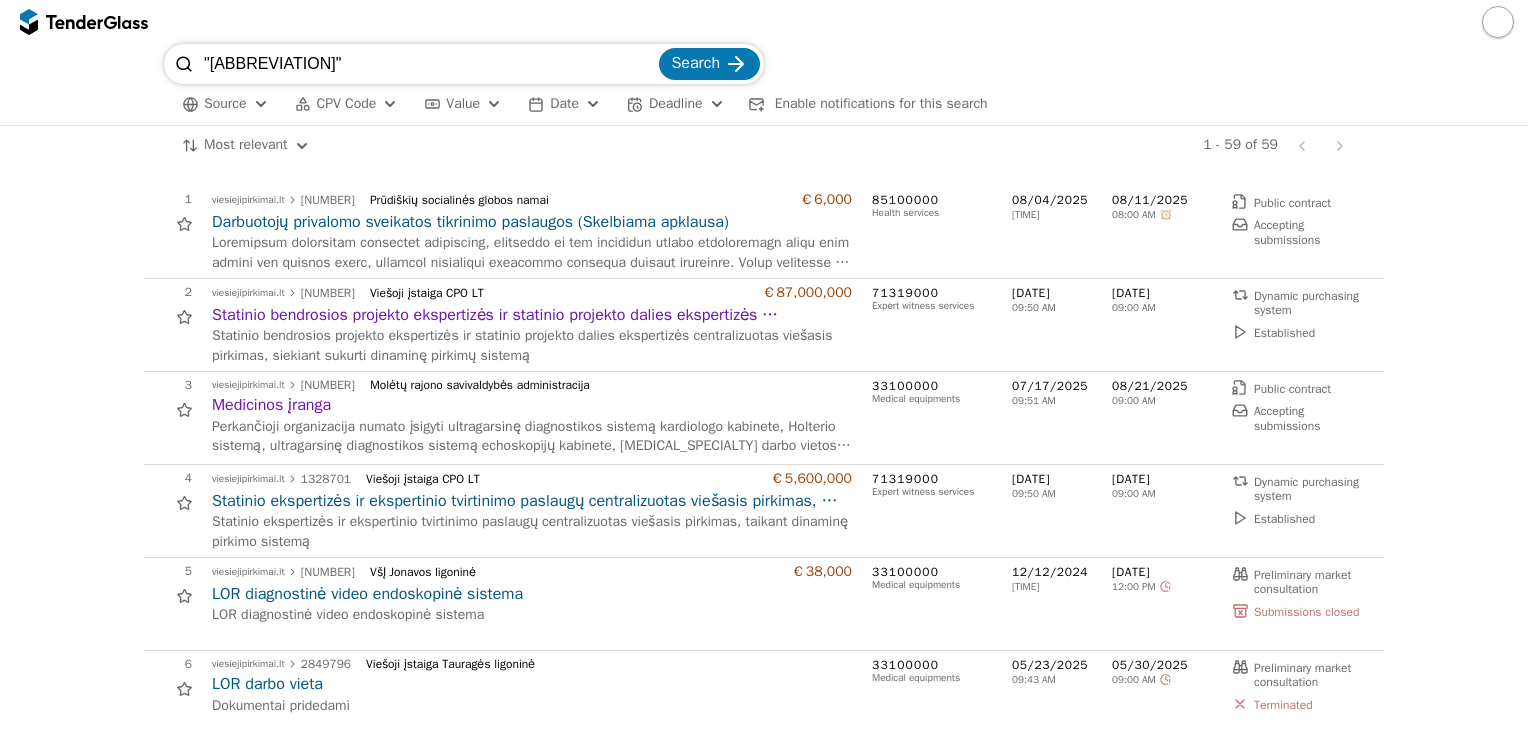 click at bounding box center [390, 104] 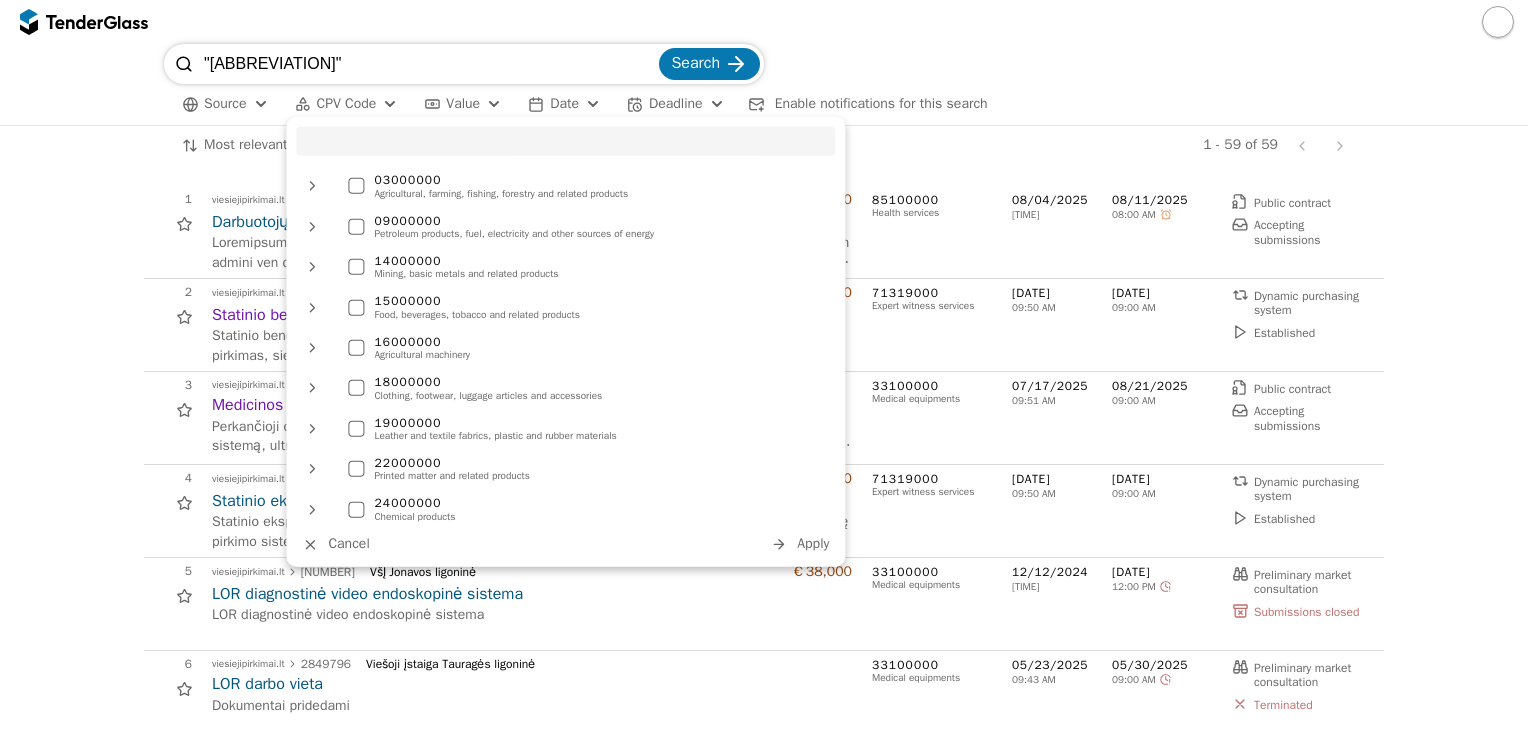 click at bounding box center [261, 104] 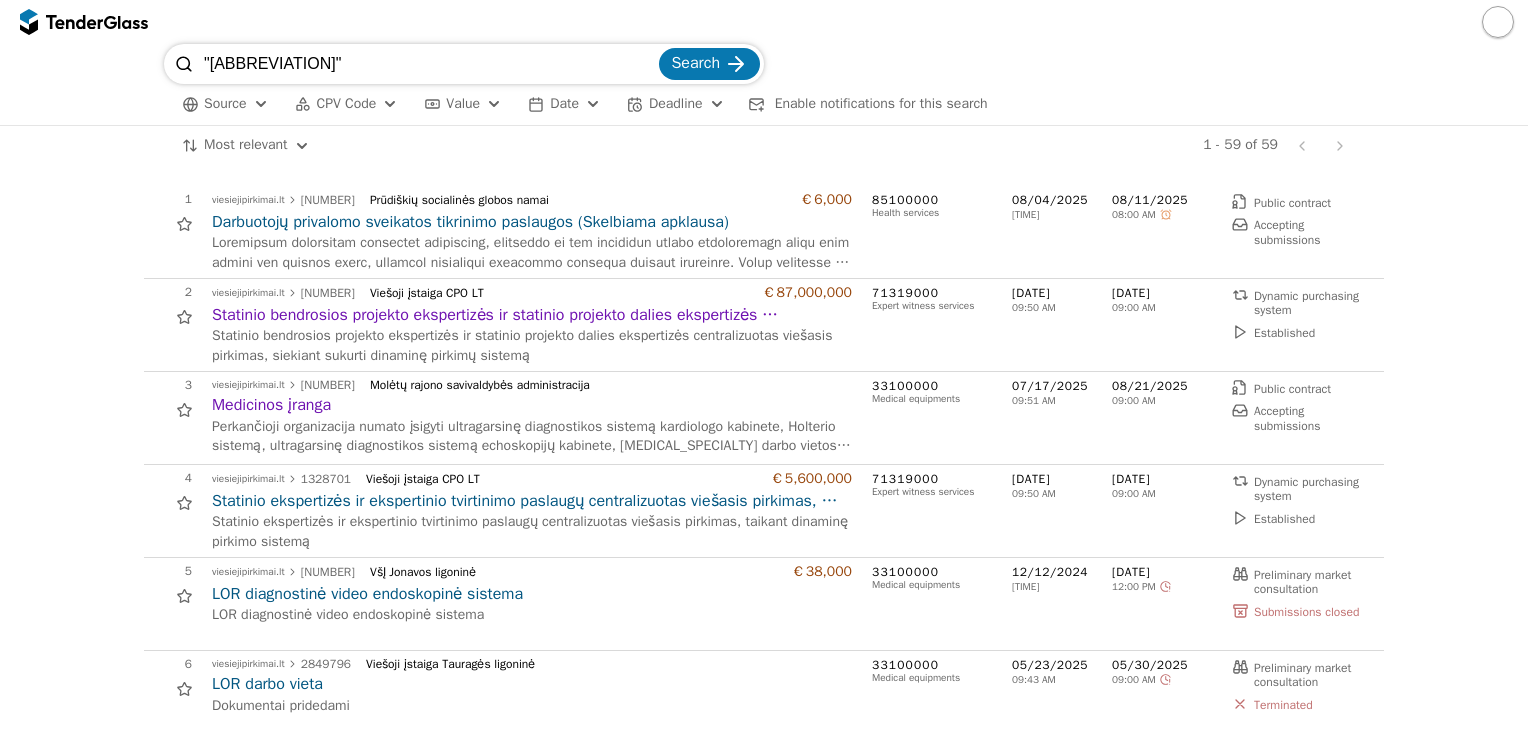click at bounding box center [494, 104] 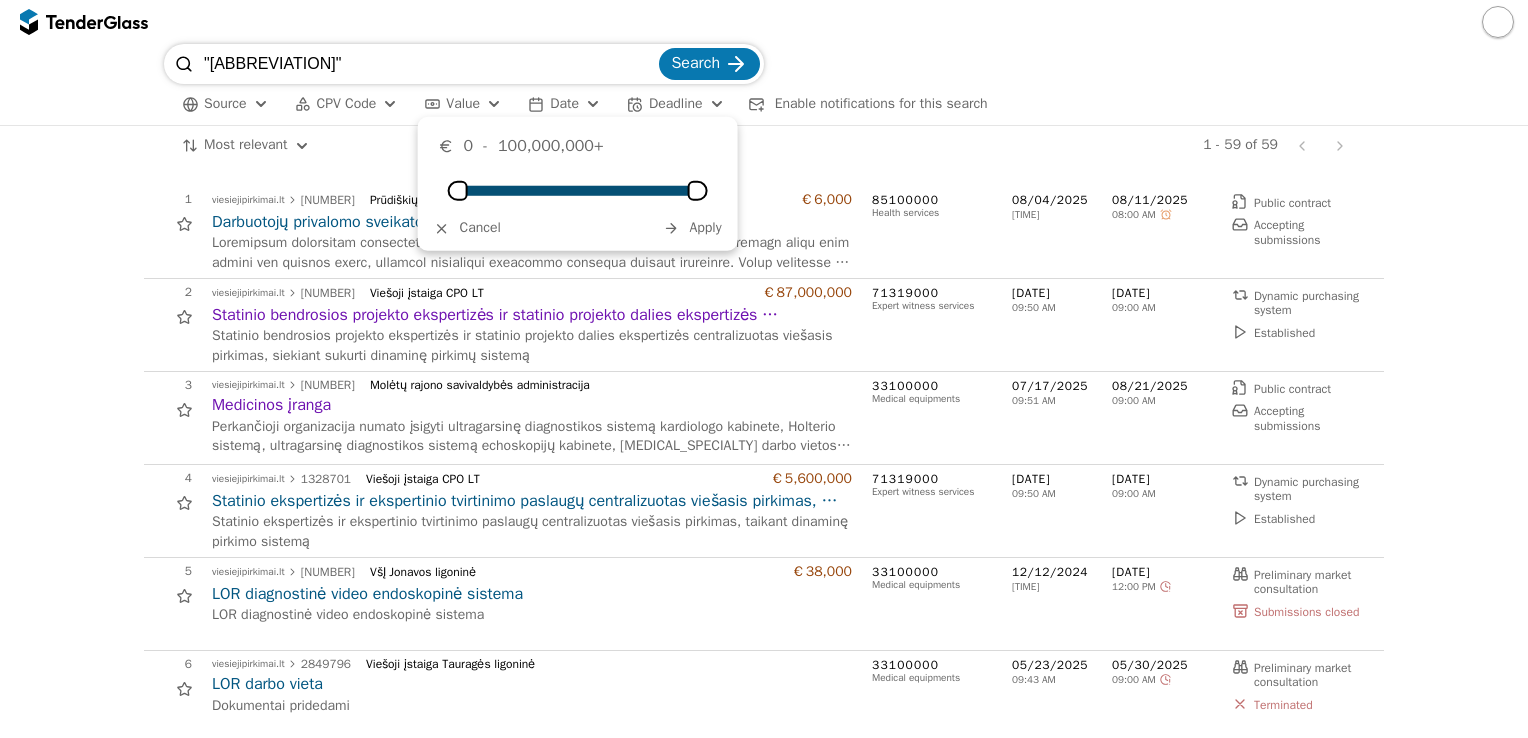 click at bounding box center [593, 104] 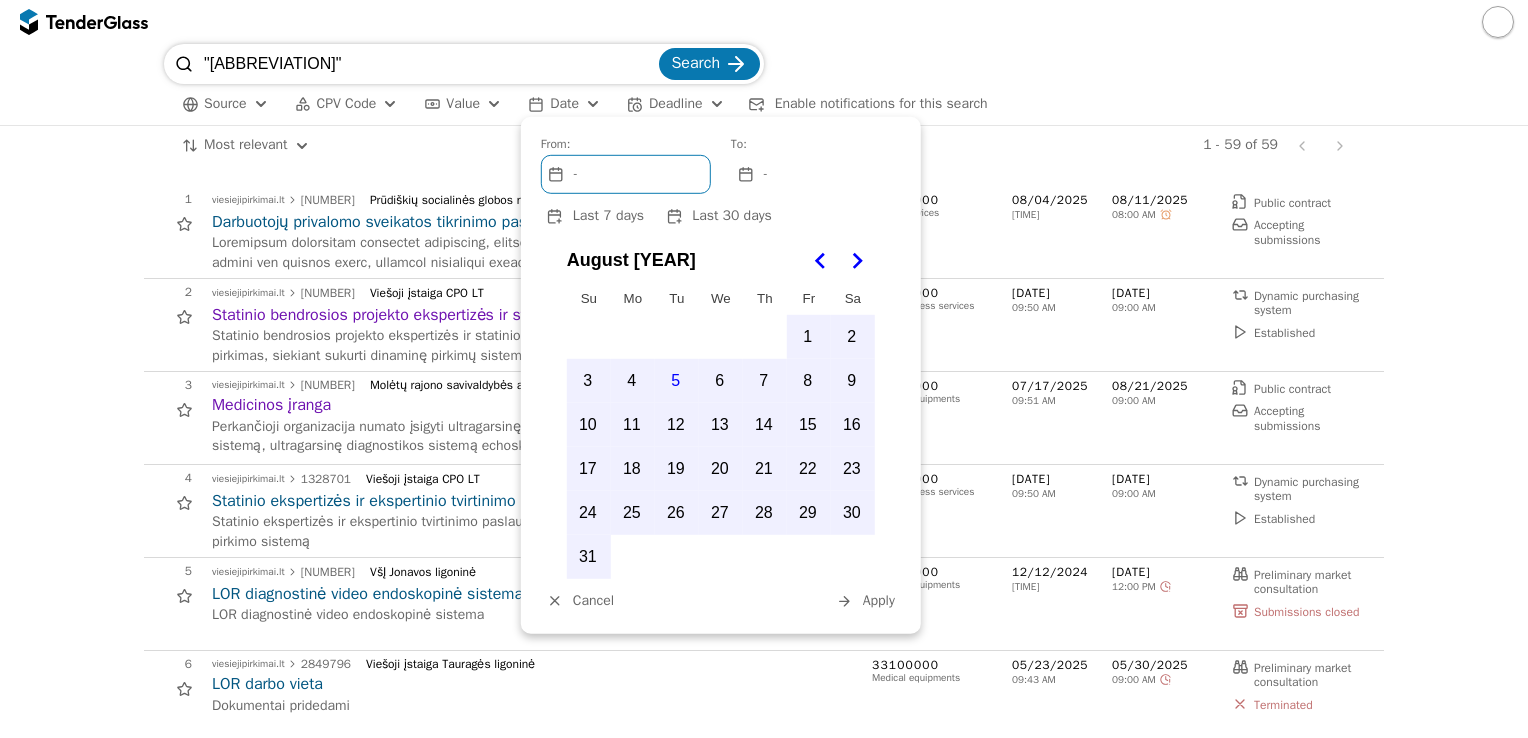 click on "1 viesiejipirkimai.lt [NUMBER] Prūdiškių socialinės globos namai [CURRENCY][NUMBER] Darbuotojų privalomo sveikatos tikrinimo paslaugos (Skelbiama apklausa) 85100000 Health services [DATE] [TIME] [DATE] [TIME] Public contract Accepting submissions 1 viesiejipirkimai.lt [NUMBER] Prūdiškių socialinės globos namai [CURRENCY][NUMBER] Darbuotojų privalomo sveikatos tikrinimo paslaugos (Skelbiama apklausa) [DATE] Public contract Accepting submissions [DATE] 2 viesiejipirkimai.lt [NUMBER] Viešoji įstaiga CPO LT [CURRENCY][NUMBER] Statinio bendrosios projekto ekspertizės ir statinio projekto dalies ekspertizės centralizuotas viešasis pirkimas Statinio bendrosios projekto ekspertizės ir statinio projekto dalies ekspertizės centralizuotas viešasis pirkimas, siekiant sukurti dinaminę pirkimų sistemą 71319000 Expert witness services [DATE] [TIME] [DATE] [TIME] Dynamic purchasing system Established 2 viesiejipirkimai.lt [NUMBER] Viešoji įstaiga CPO LT [CURRENCY][NUMBER] [DATE] Established 3 3677405" at bounding box center (764, 2929) 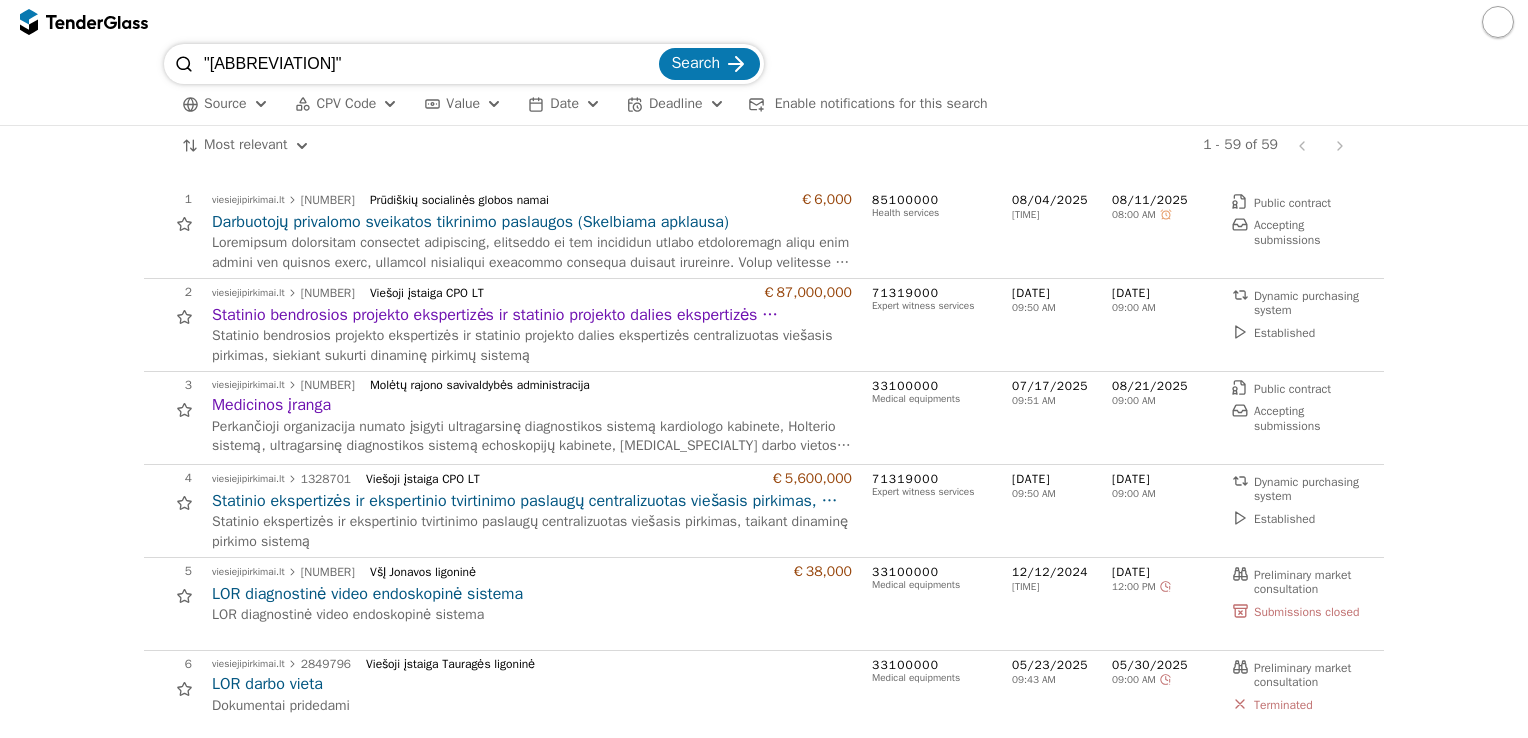 click on "1 viesiejipirkimai.lt [NUMBER] Prūdiškių socialinės globos namai [CURRENCY][NUMBER] Darbuotojų privalomo sveikatos tikrinimo paslaugos (Skelbiama apklausa) 85100000 Health services [DATE] [TIME] [DATE] [TIME] Public contract Accepting submissions 1 viesiejipirkimai.lt [NUMBER] Prūdiškių socialinės globos namai [CURRENCY][NUMBER] Darbuotojų privalomo sveikatos tikrinimo paslaugos (Skelbiama apklausa) [DATE] Public contract Accepting submissions [DATE] 2 viesiejipirkimai.lt [NUMBER] Viešoji įstaiga CPO LT [CURRENCY][NUMBER] Statinio bendrosios projekto ekspertizės ir statinio projekto dalies ekspertizės centralizuotas viešasis pirkimas Statinio bendrosios projekto ekspertizės ir statinio projekto dalies ekspertizės centralizuotas viešasis pirkimas, siekiant sukurti dinaminę pirkimų sistemą 71319000 Expert witness services [DATE] [TIME] [DATE] [TIME] Dynamic purchasing system Established 2 viesiejipirkimai.lt [NUMBER] Viešoji įstaiga CPO LT [CURRENCY][NUMBER] [DATE] Established 3 3677405" at bounding box center [764, 2929] 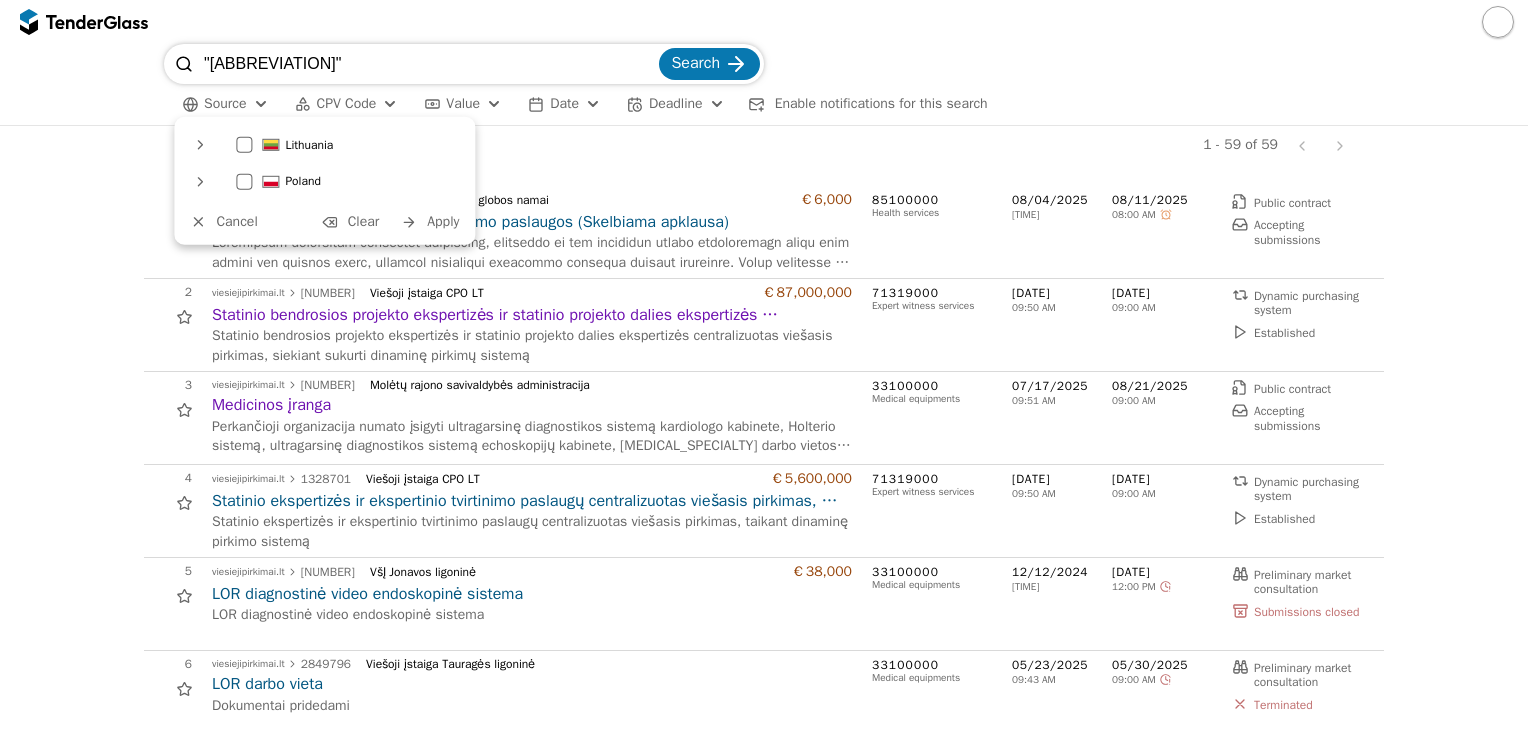 click on "1 viesiejipirkimai.lt [NUMBER] Prūdiškių socialinės globos namai [CURRENCY][NUMBER] Darbuotojų privalomo sveikatos tikrinimo paslaugos (Skelbiama apklausa) 85100000 Health services [DATE] [TIME] [DATE] [TIME] Public contract Accepting submissions 1 viesiejipirkimai.lt [NUMBER] Prūdiškių socialinės globos namai [CURRENCY][NUMBER] Darbuotojų privalomo sveikatos tikrinimo paslaugos (Skelbiama apklausa) [DATE] Public contract Accepting submissions [DATE] 2 viesiejipirkimai.lt [NUMBER] Viešoji įstaiga CPO LT [CURRENCY][NUMBER] Statinio bendrosios projekto ekspertizės ir statinio projekto dalies ekspertizės centralizuotas viešasis pirkimas Statinio bendrosios projekto ekspertizės ir statinio projekto dalies ekspertizės centralizuotas viešasis pirkimas, siekiant sukurti dinaminę pirkimų sistemą 71319000 Expert witness services [DATE] [TIME] [DATE] [TIME] Dynamic purchasing system Established 2 viesiejipirkimai.lt [NUMBER] Viešoji įstaiga CPO LT [CURRENCY][NUMBER] [DATE] Established 3 3677405" at bounding box center [764, 2929] 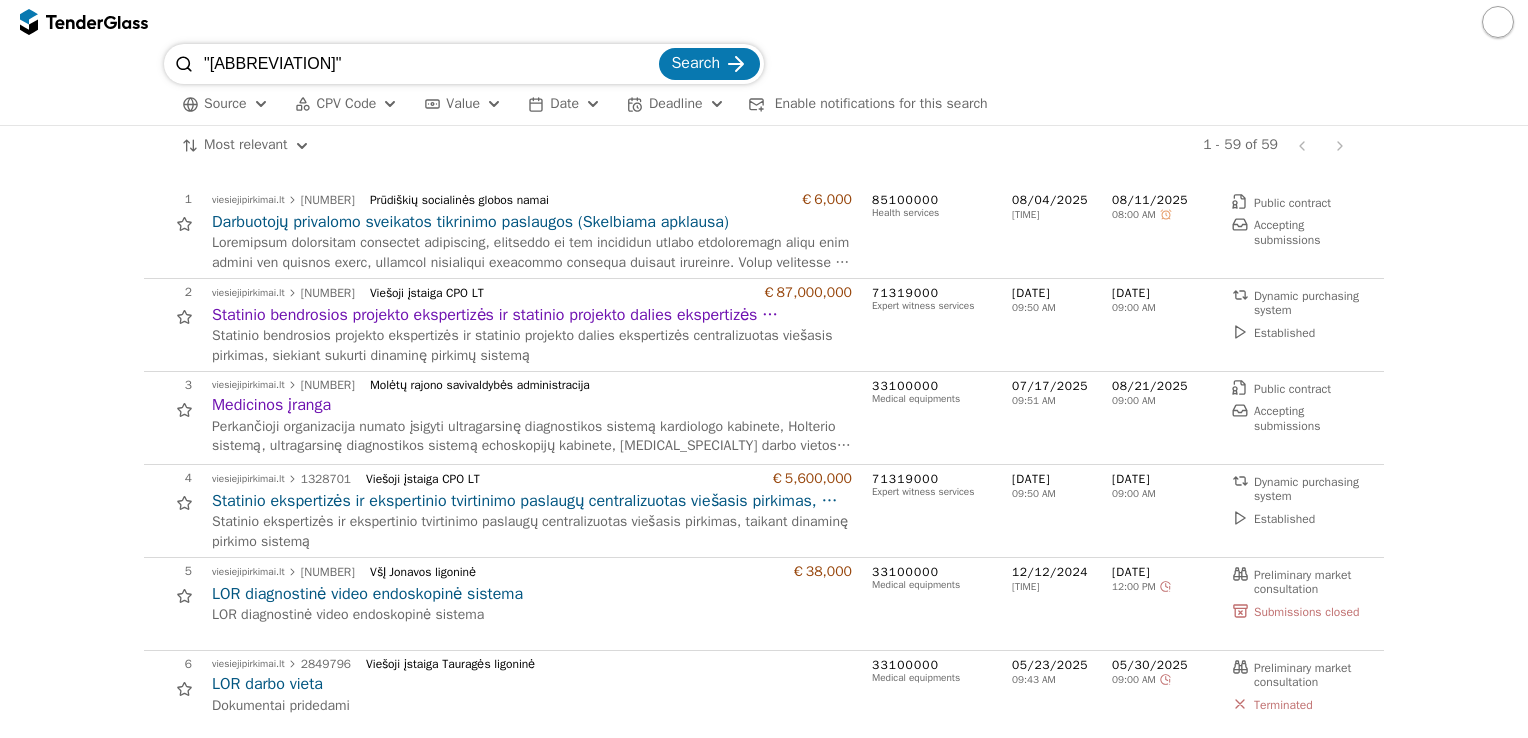 click on ""[ABBREVIATION]"" at bounding box center [429, 64] 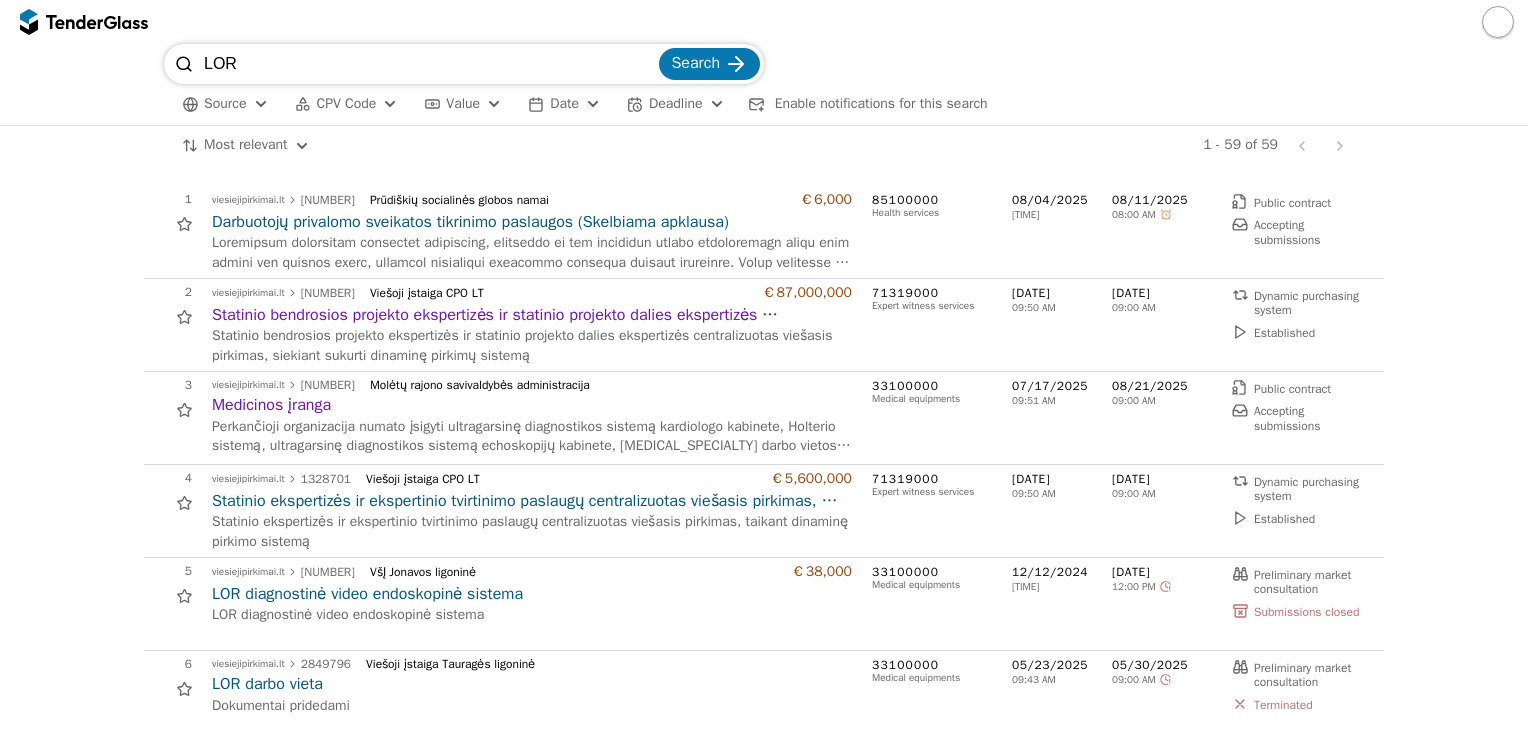type on "LOR" 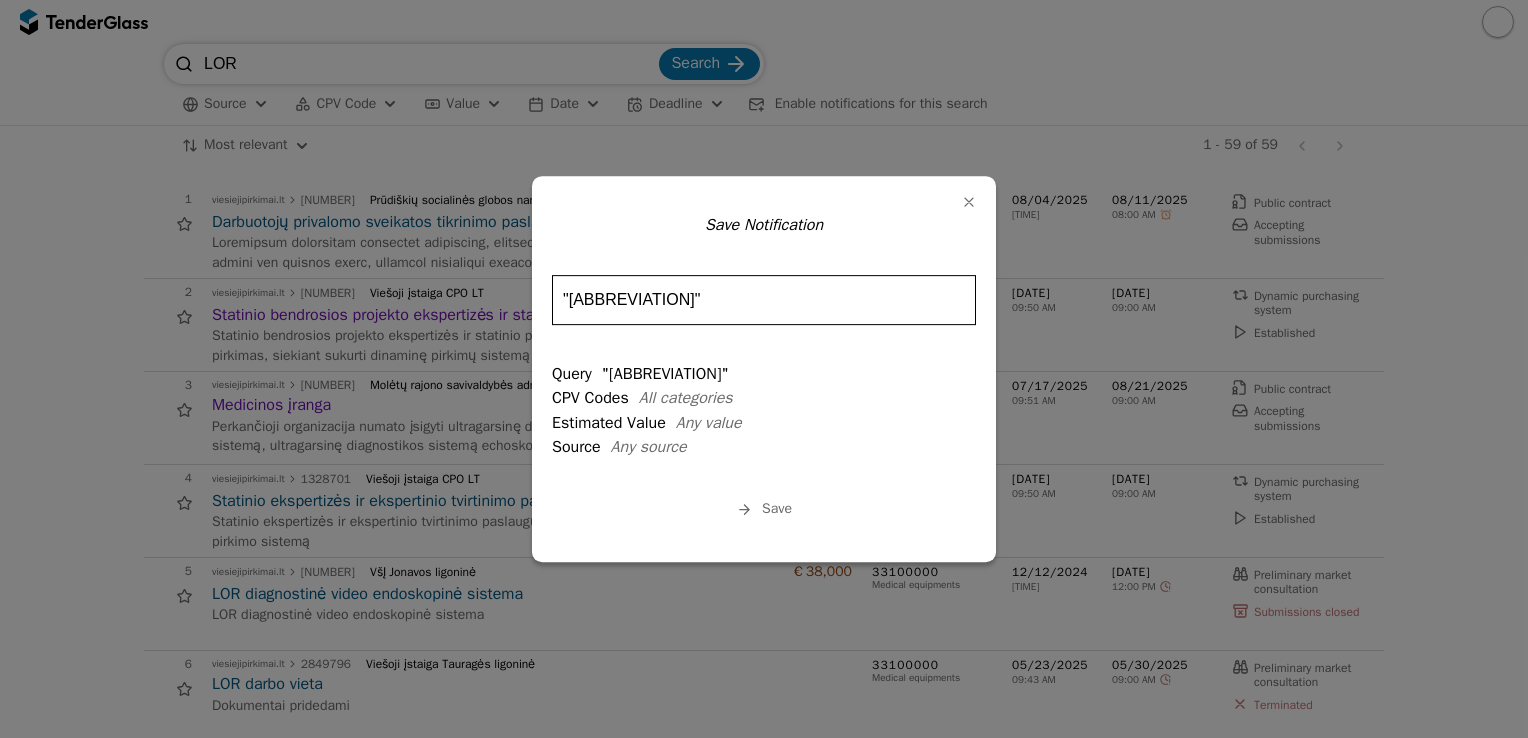click on "Save" at bounding box center (777, 508) 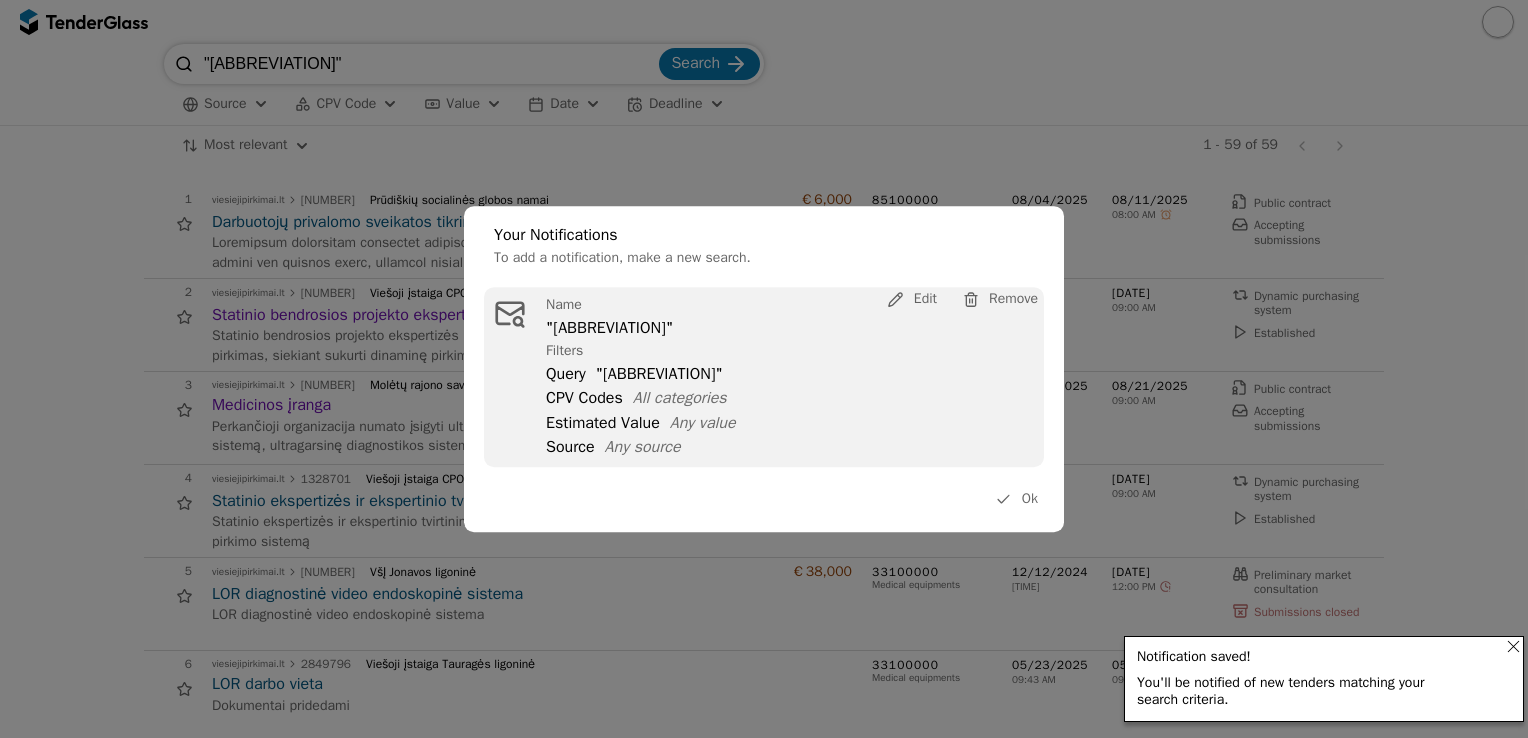 click on "Ok" at bounding box center [1017, 499] 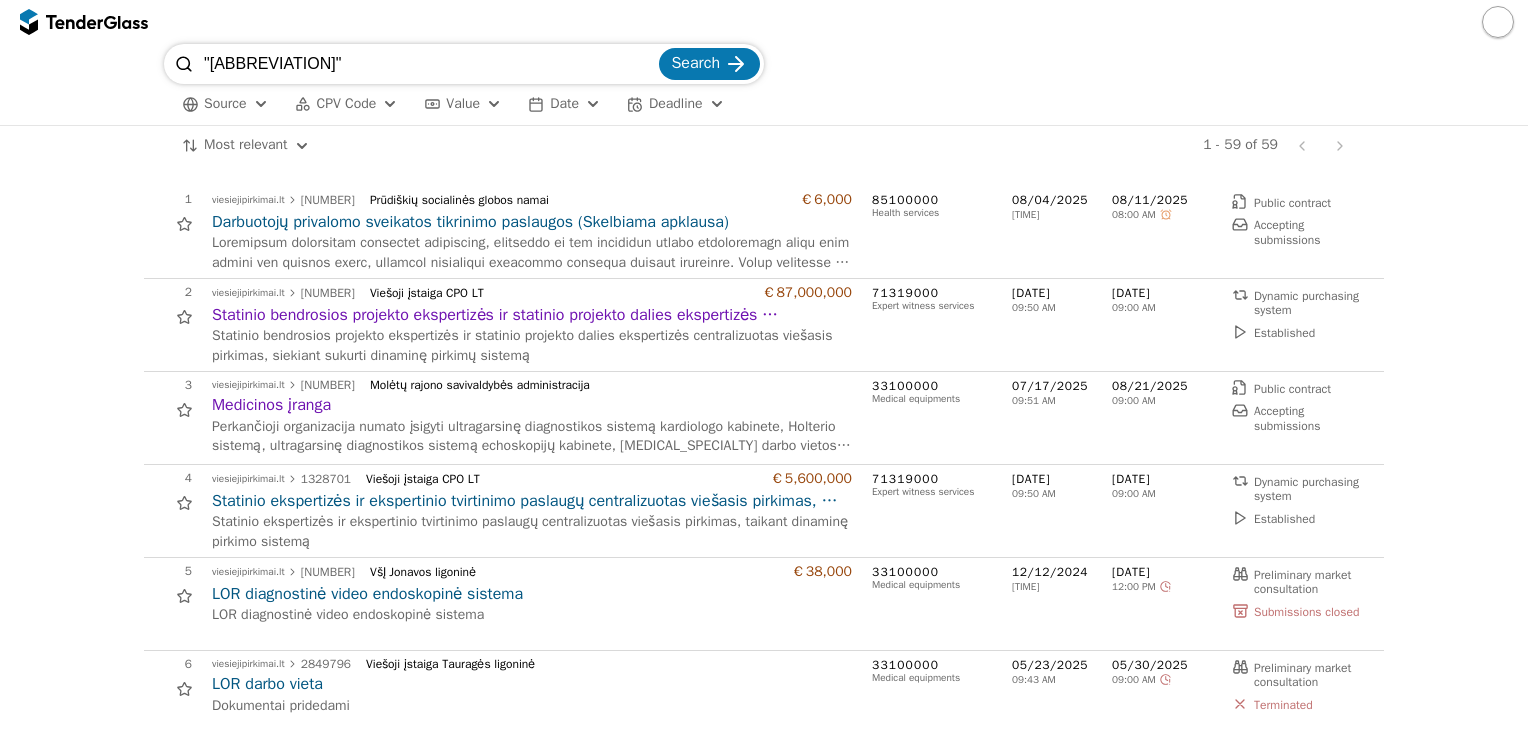 click at bounding box center (1498, 22) 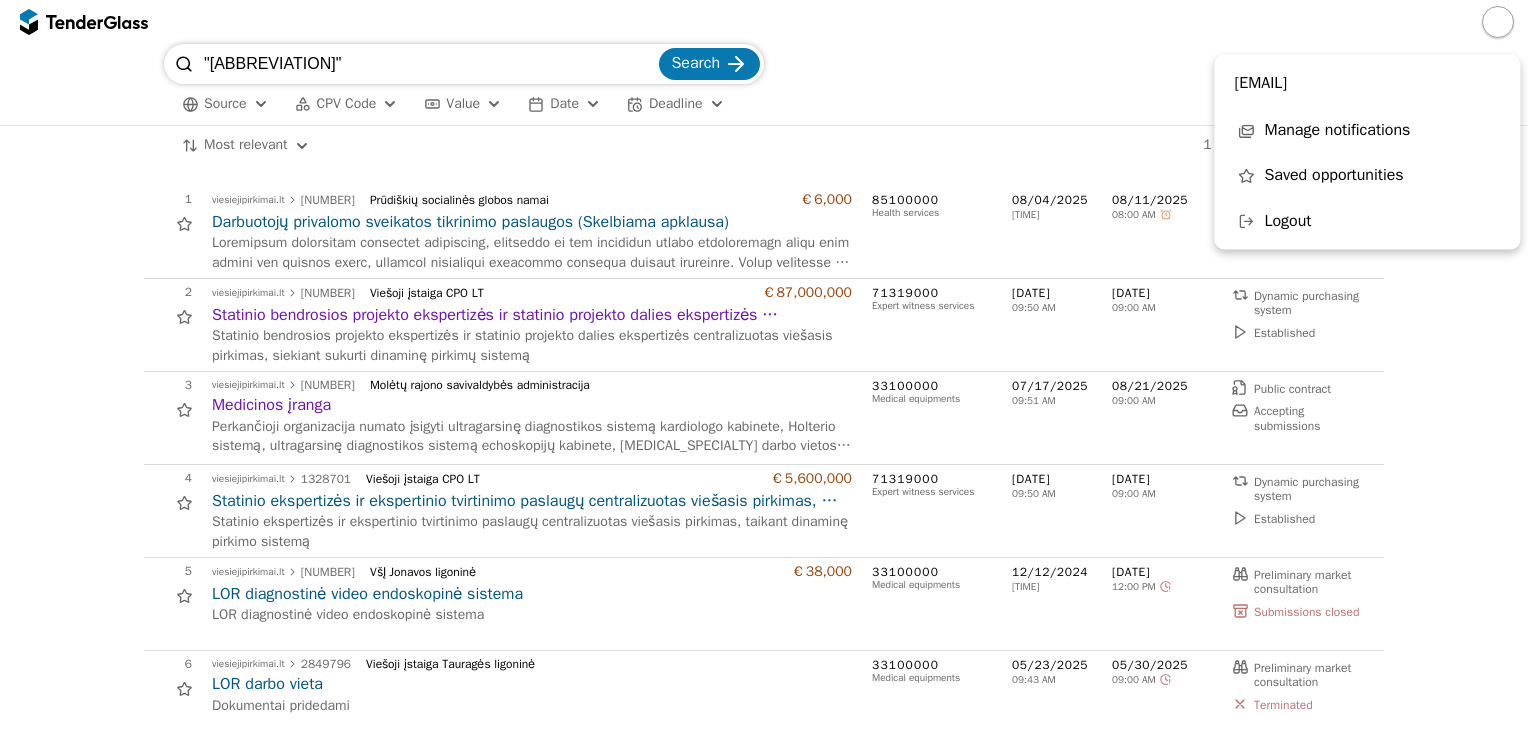 click on "Manage notifications" at bounding box center (1337, 131) 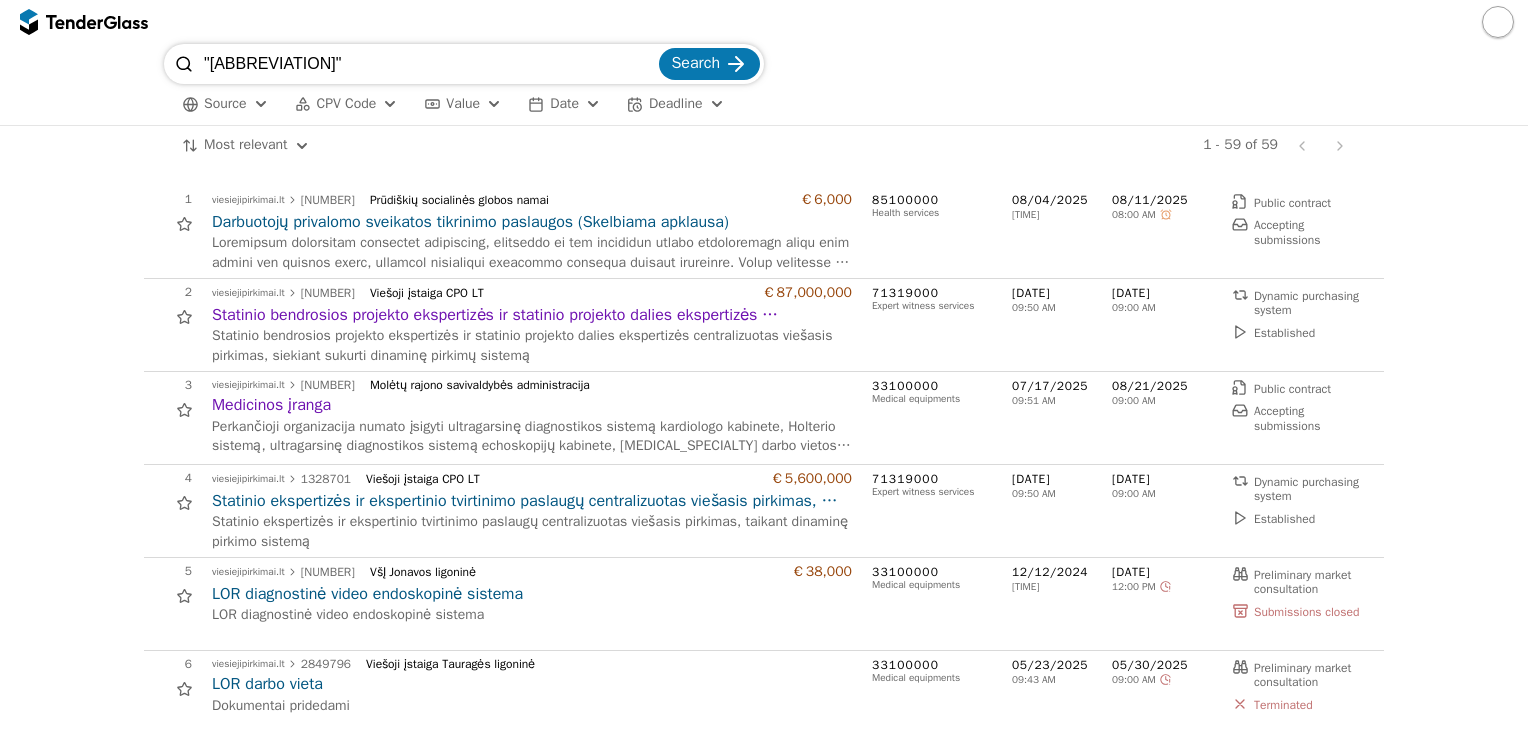click on ""[ABBREVIATION]"" at bounding box center (429, 64) 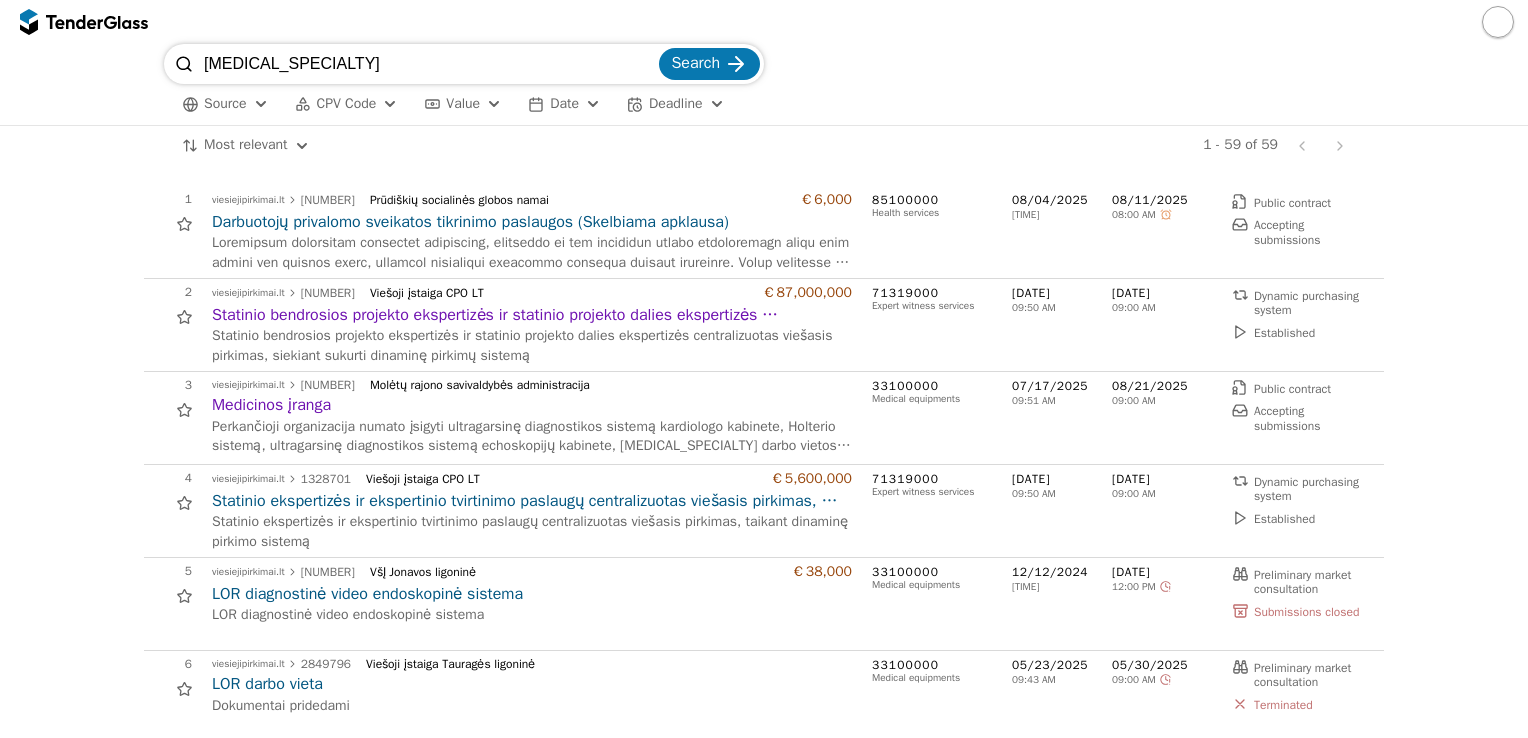 type on "[MEDICAL_SPECIALTY]" 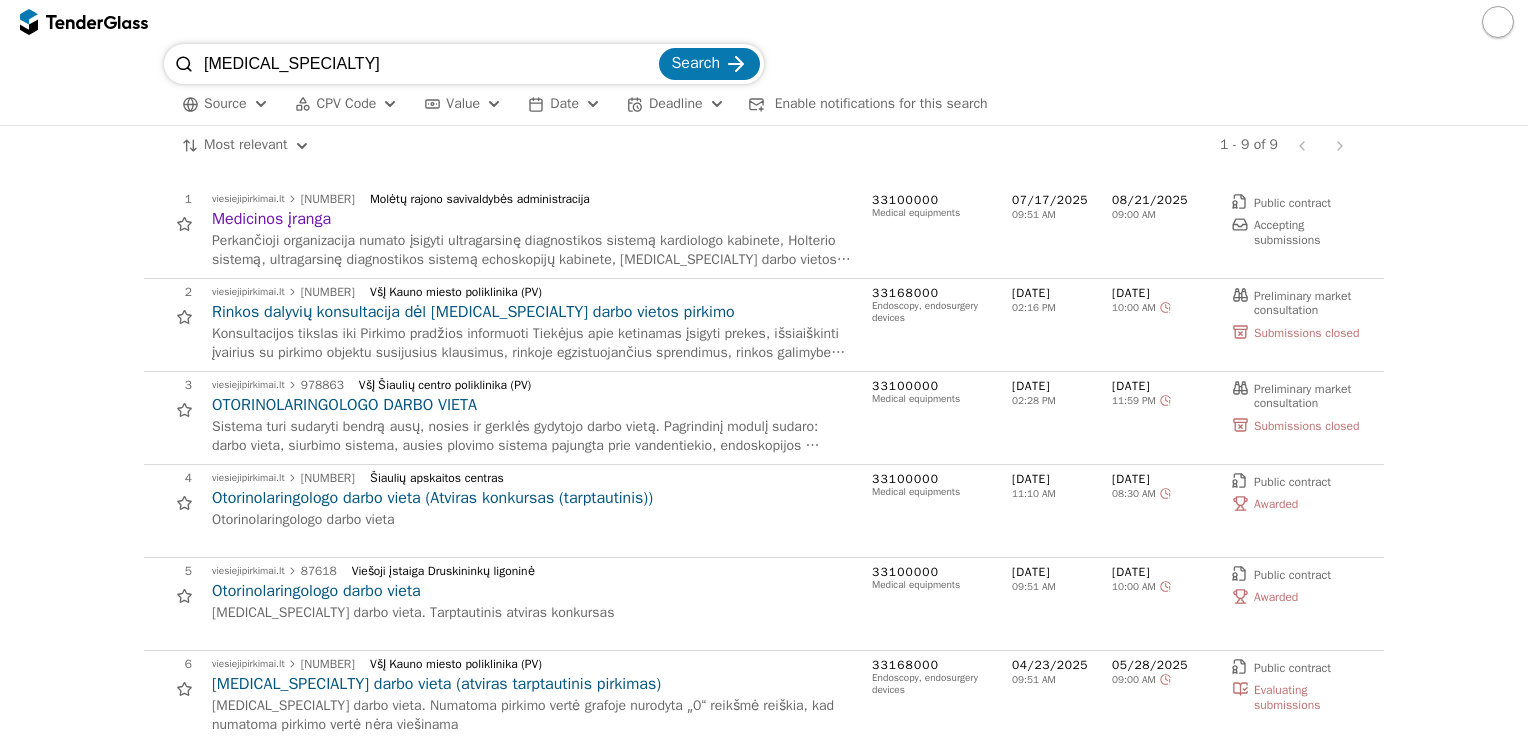 click on "Enable notifications for this search" at bounding box center [881, 103] 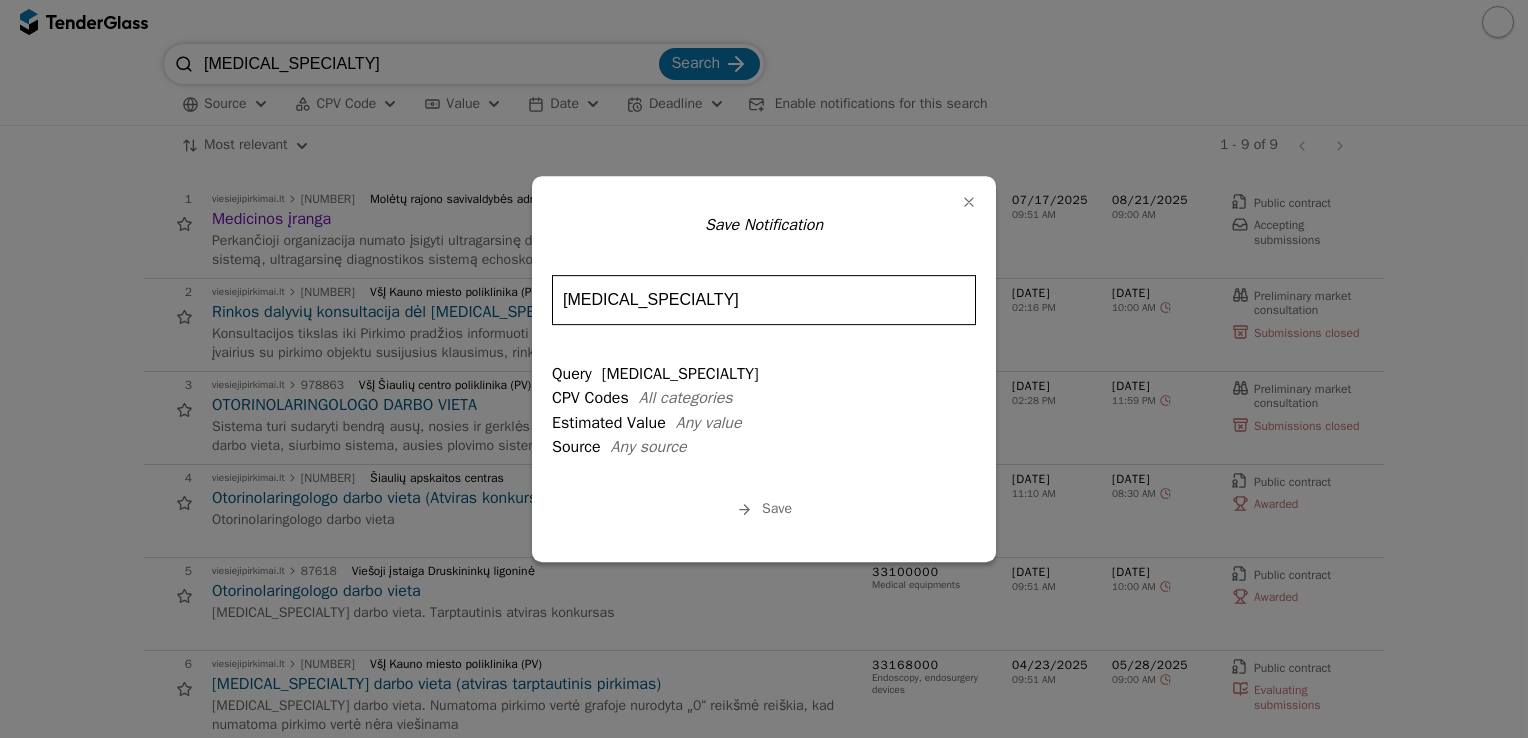 click on "Save" at bounding box center (777, 508) 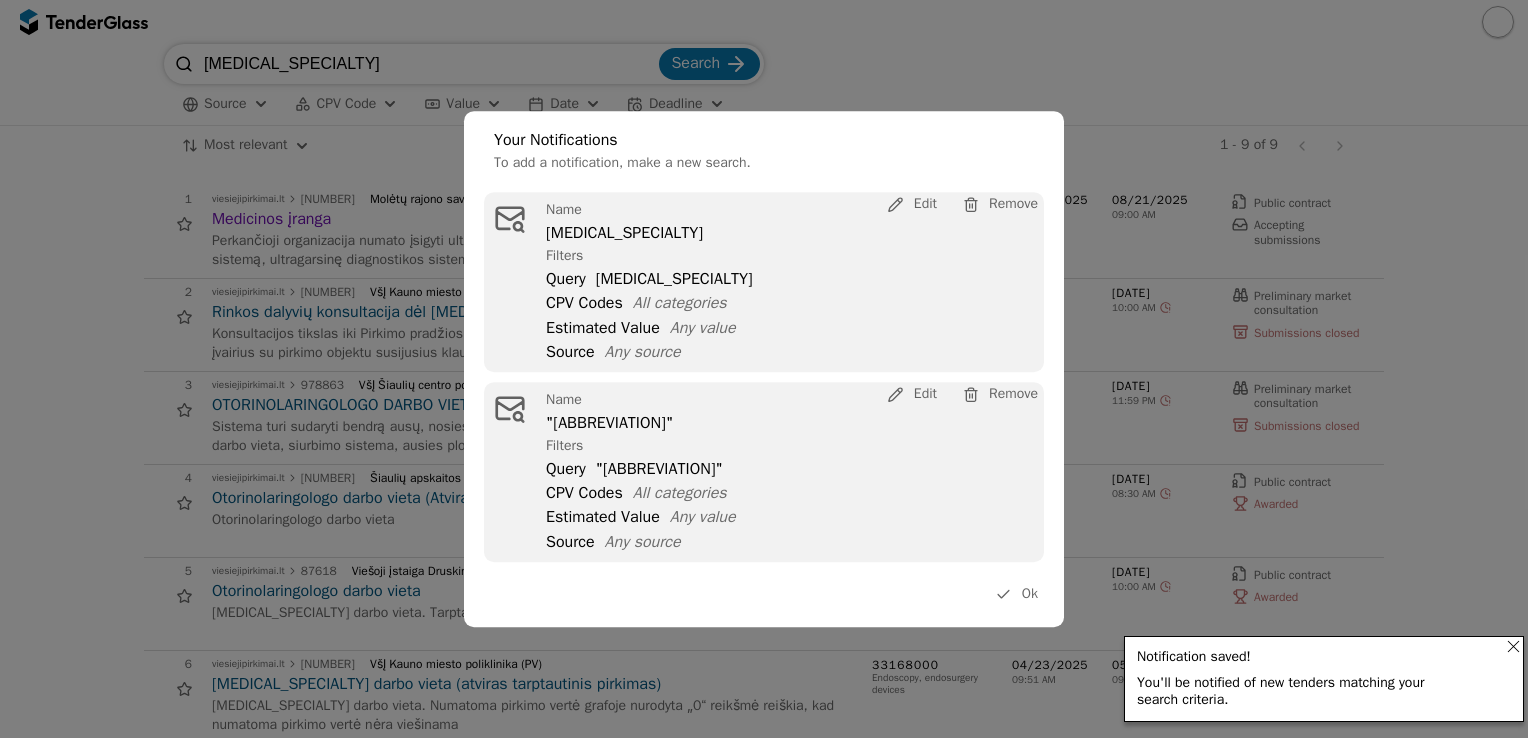 click on "Ok" at bounding box center [1030, 593] 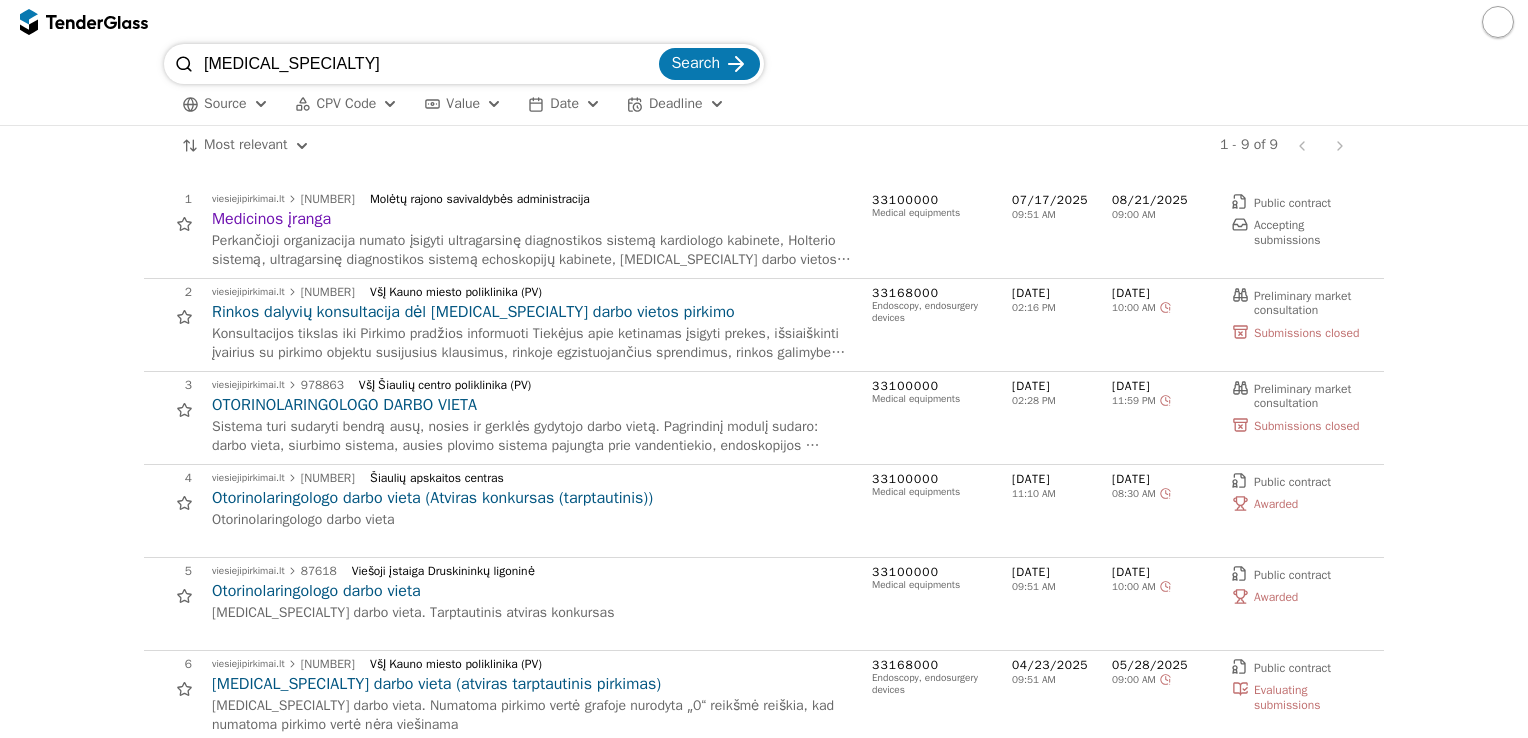 click at bounding box center [1498, 22] 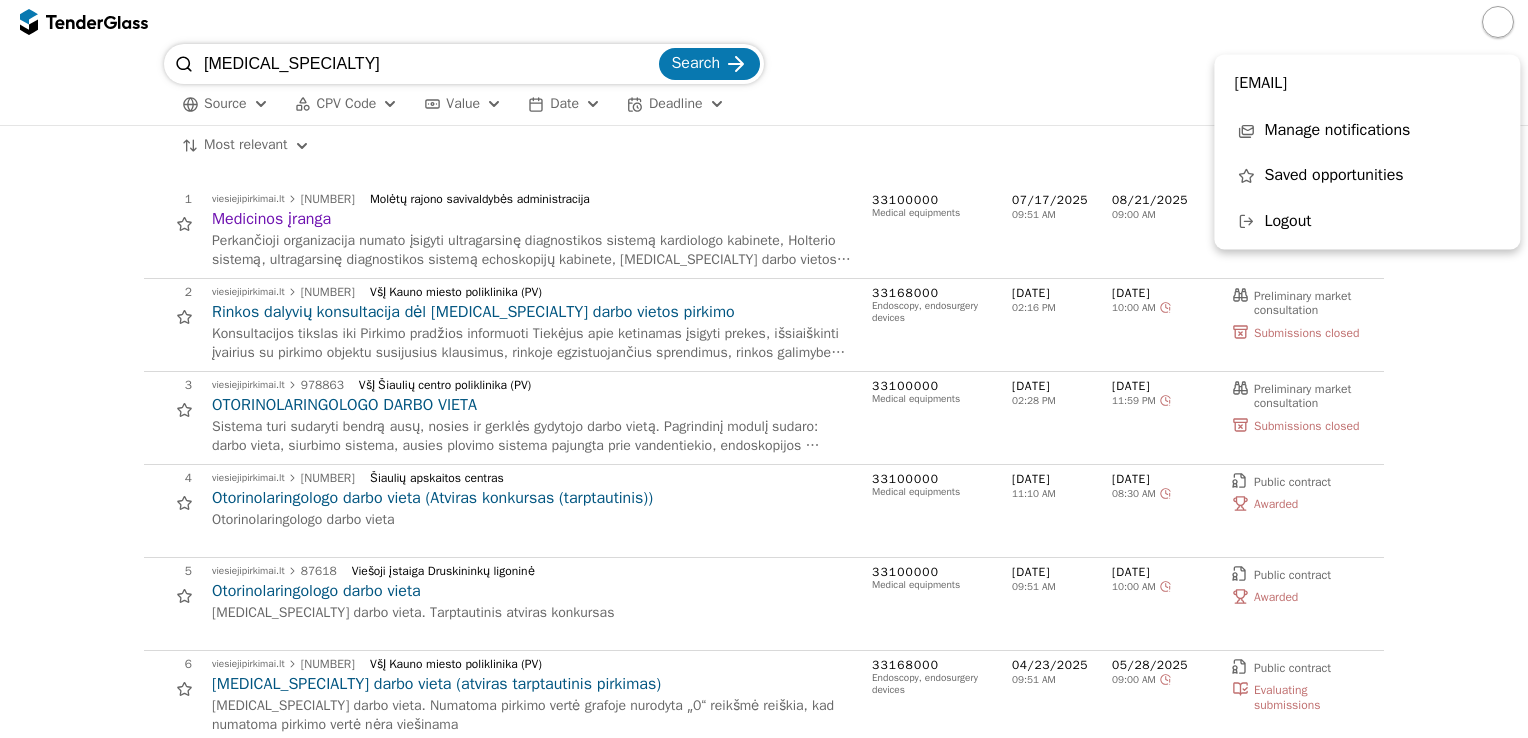 click on "Saved opportunities" at bounding box center [1333, 176] 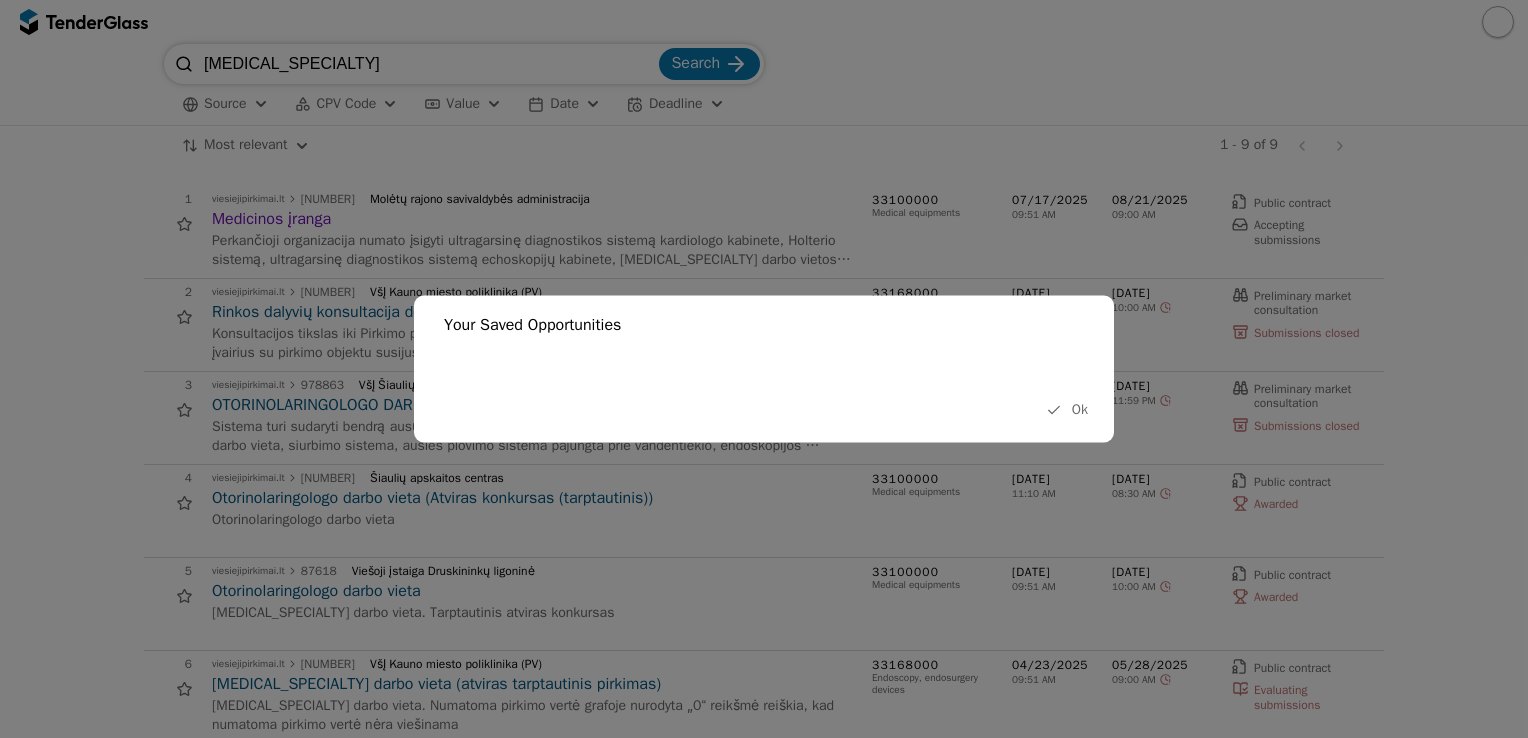 click at bounding box center [1053, 409] 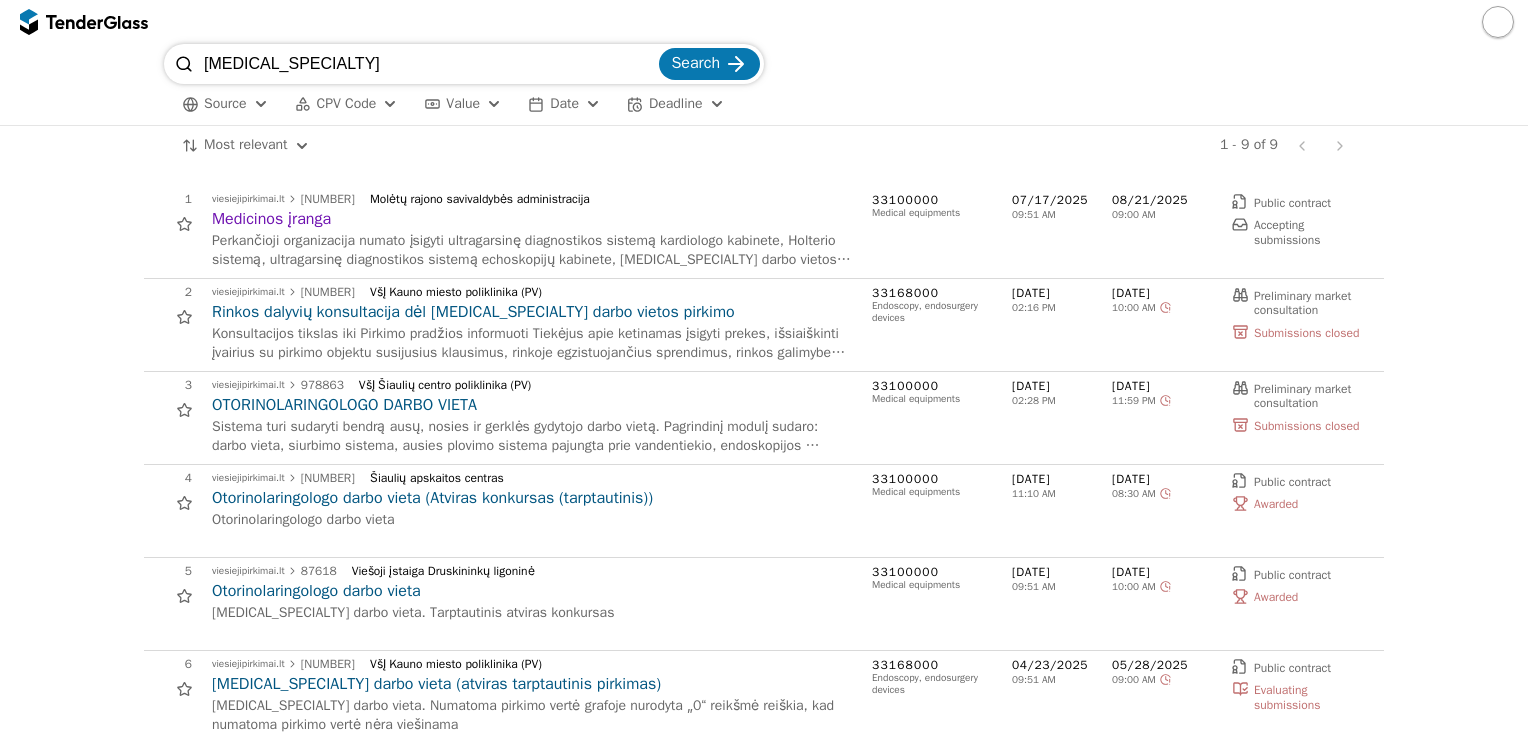 click at bounding box center (183, 224) 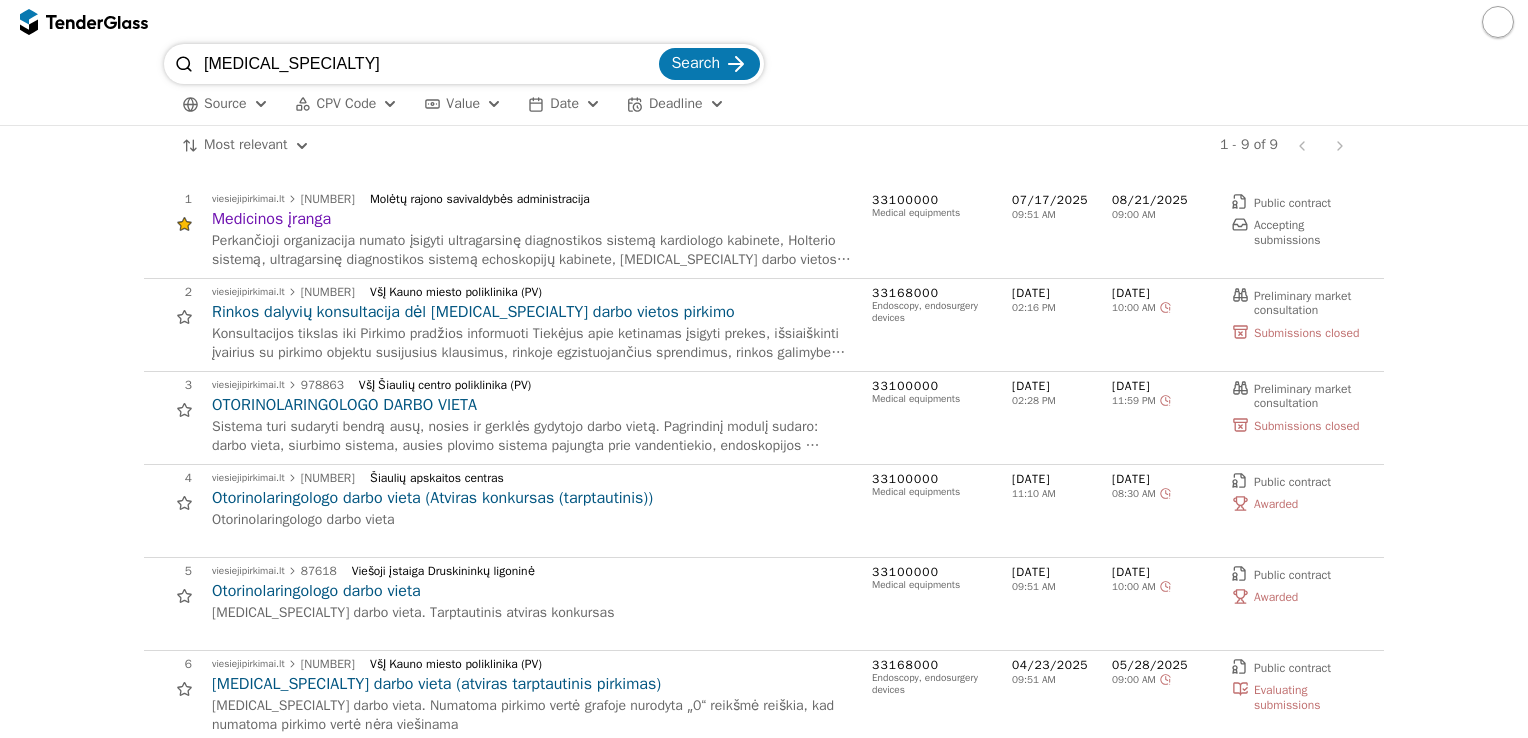 click at bounding box center (1498, 22) 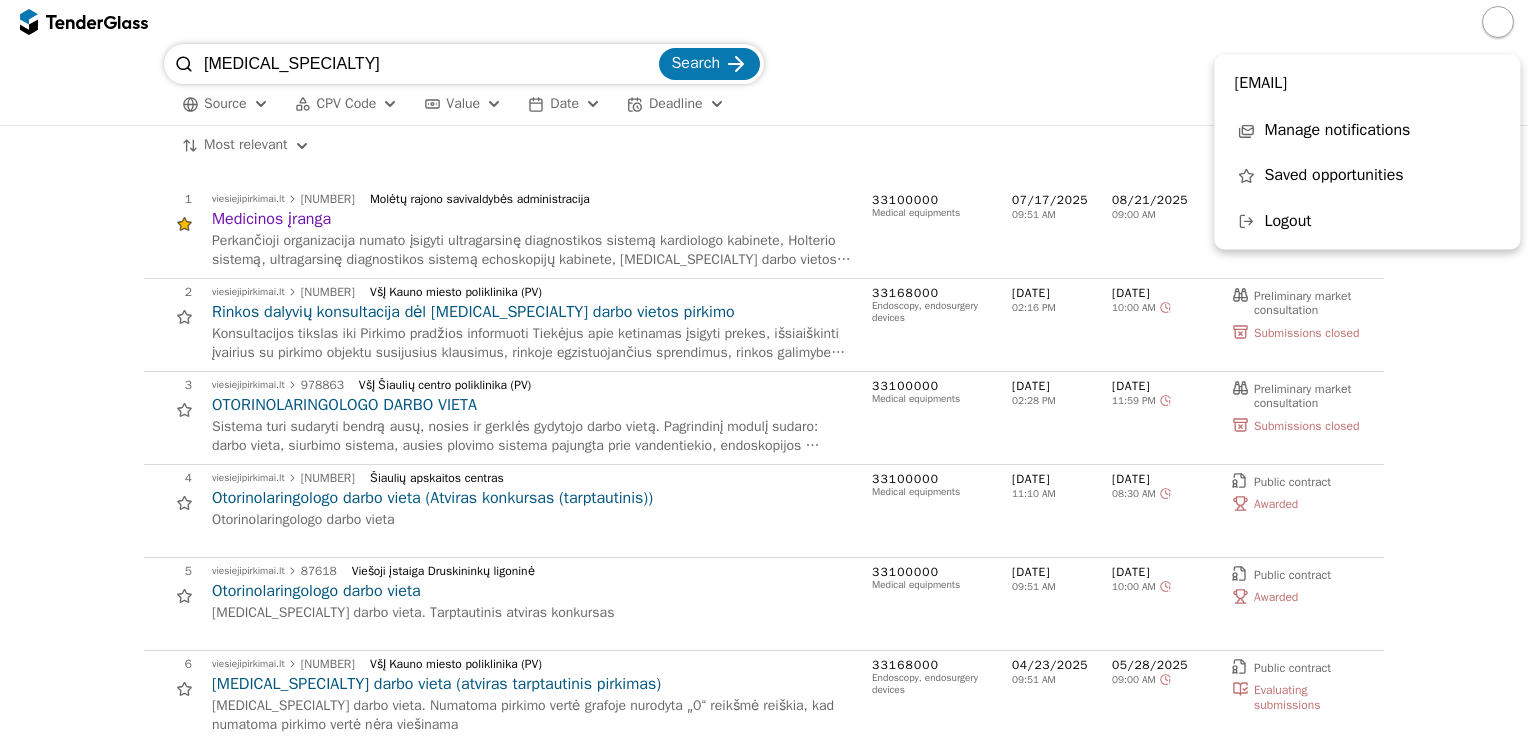 click on "Saved opportunities" at bounding box center [1333, 176] 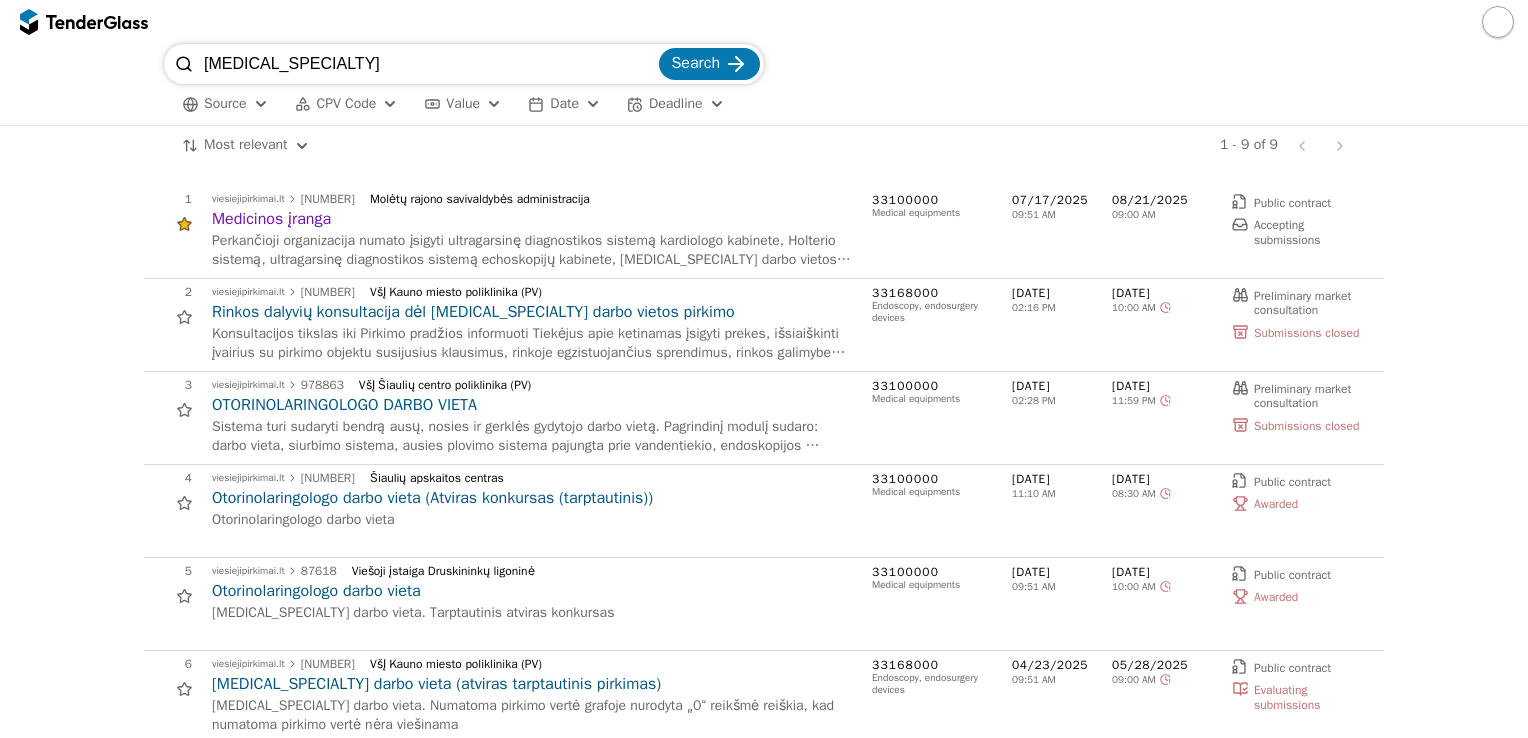 click at bounding box center [183, 224] 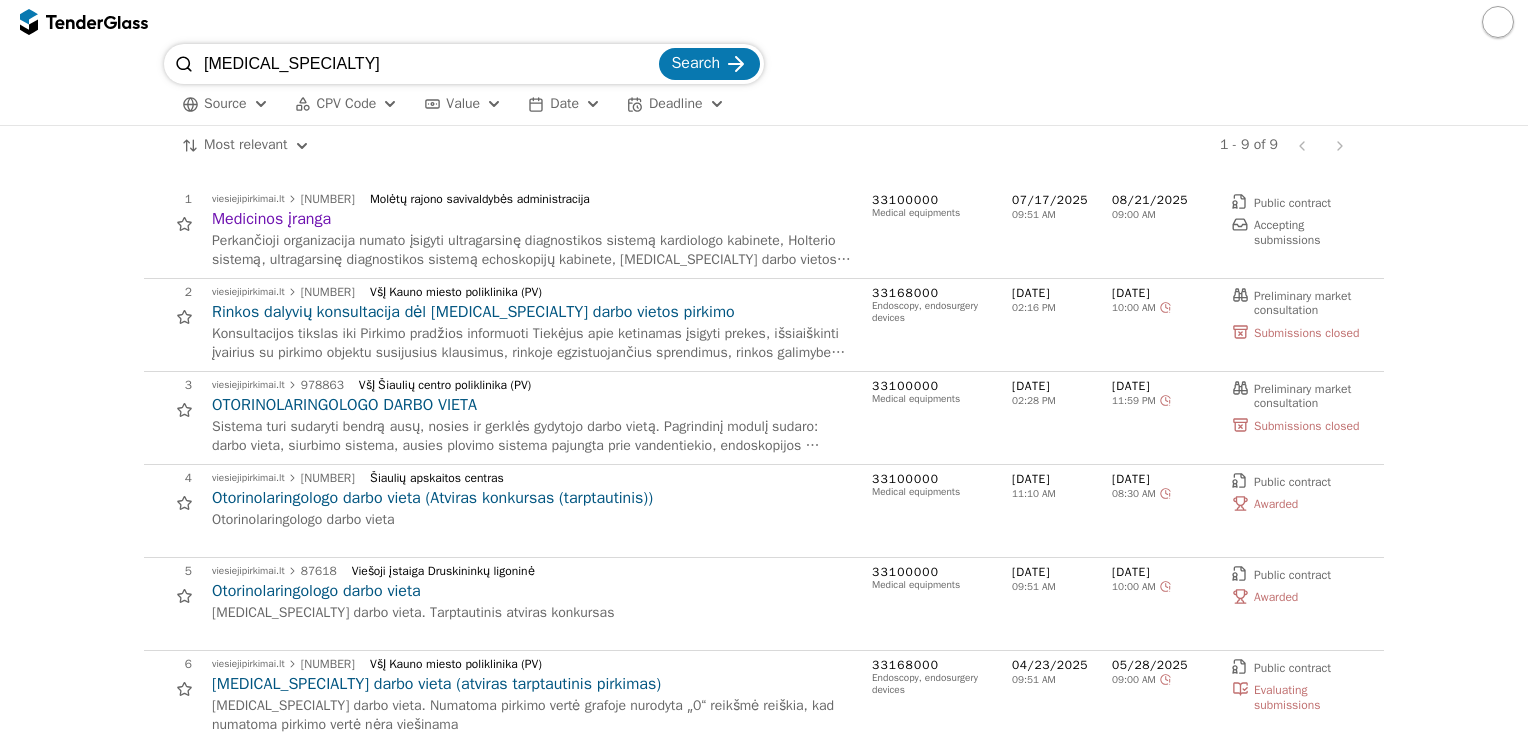 click on ""LOR" Search 1 viesiejipirkimai.lt [NUMBER] Molėtų rajono savivaldybės administracija Medicinos įranga Perkančioji organizacija numato įsigyti ultragarsinę diagnostikos sistemą kardiologo kabinete, Holterio sistemą, ultragarsinę diagnostikos sistemą echoskopijų kabinete, otorinolaringologo darbo vietos įrangą, paciento kėdę, gydytojo kėdę, belaidžius akinius nistagmui vertinti ir audiologinę įrangą. [NUMBER] Medical equipments [DATE] [TIME] [DATE] [TIME] Public contract Accepting submissions 1 viesiejipirkimai.lt [NUMBER] Molėtų rajono savivaldybės administracija Medicinos įranga Perkančioji organizacija numato įsigyti ultragarsinę diagnostikos sistemą kardiologo kabinete, Holterio sistemą, ultragarsinę diagnostikos sistemą echoskopijų kabinete, otorinolaringologo darbo vietos įrangą, paciento kėdę, gydytojo kėdę, belaidžius akinius nistagmui vertinti ir audiologinę įrangą. [DATE] Public contract Accepting submissions [DATE] 2 viesiejipirkimai.lt [NUMBER] 2 3 3" at bounding box center (764, 604) 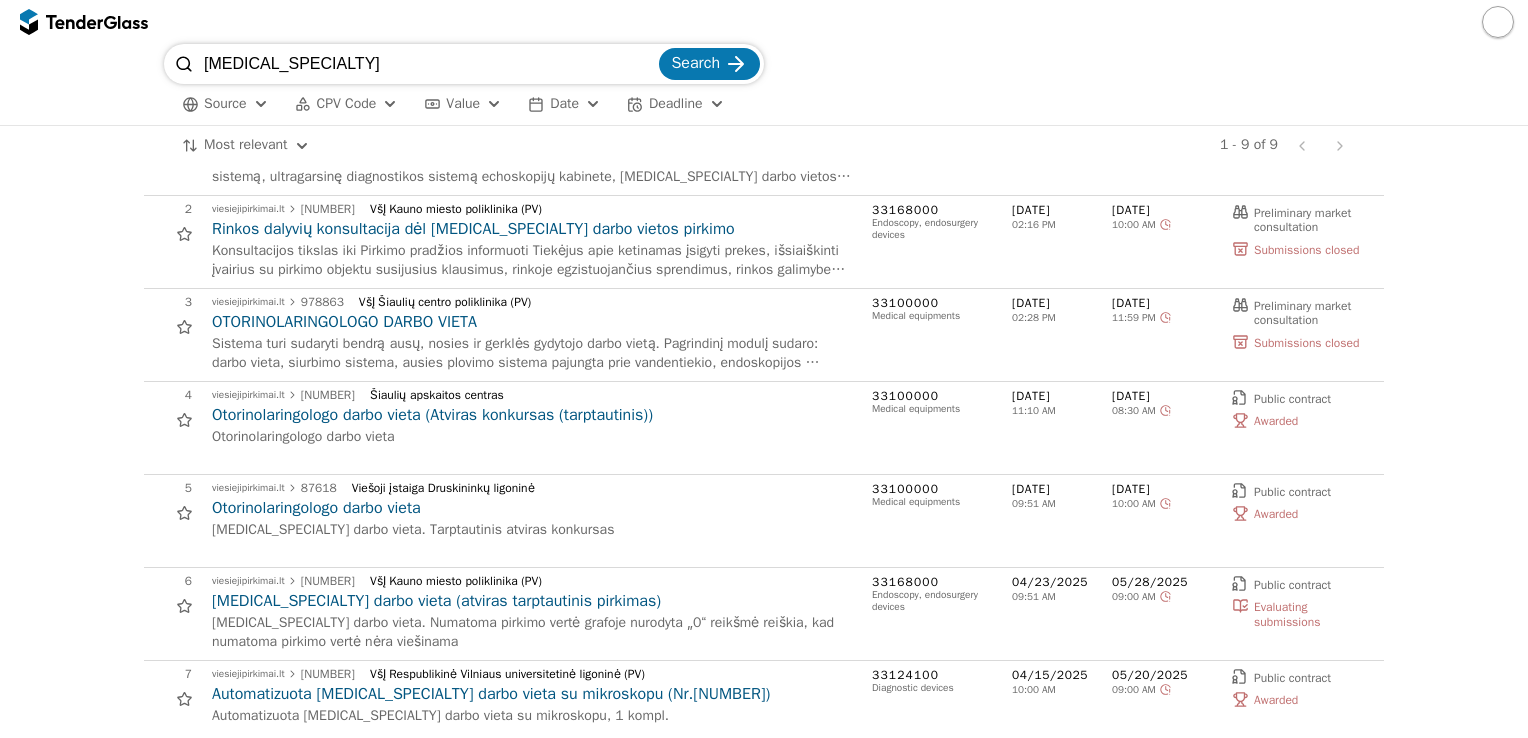 scroll, scrollTop: 0, scrollLeft: 0, axis: both 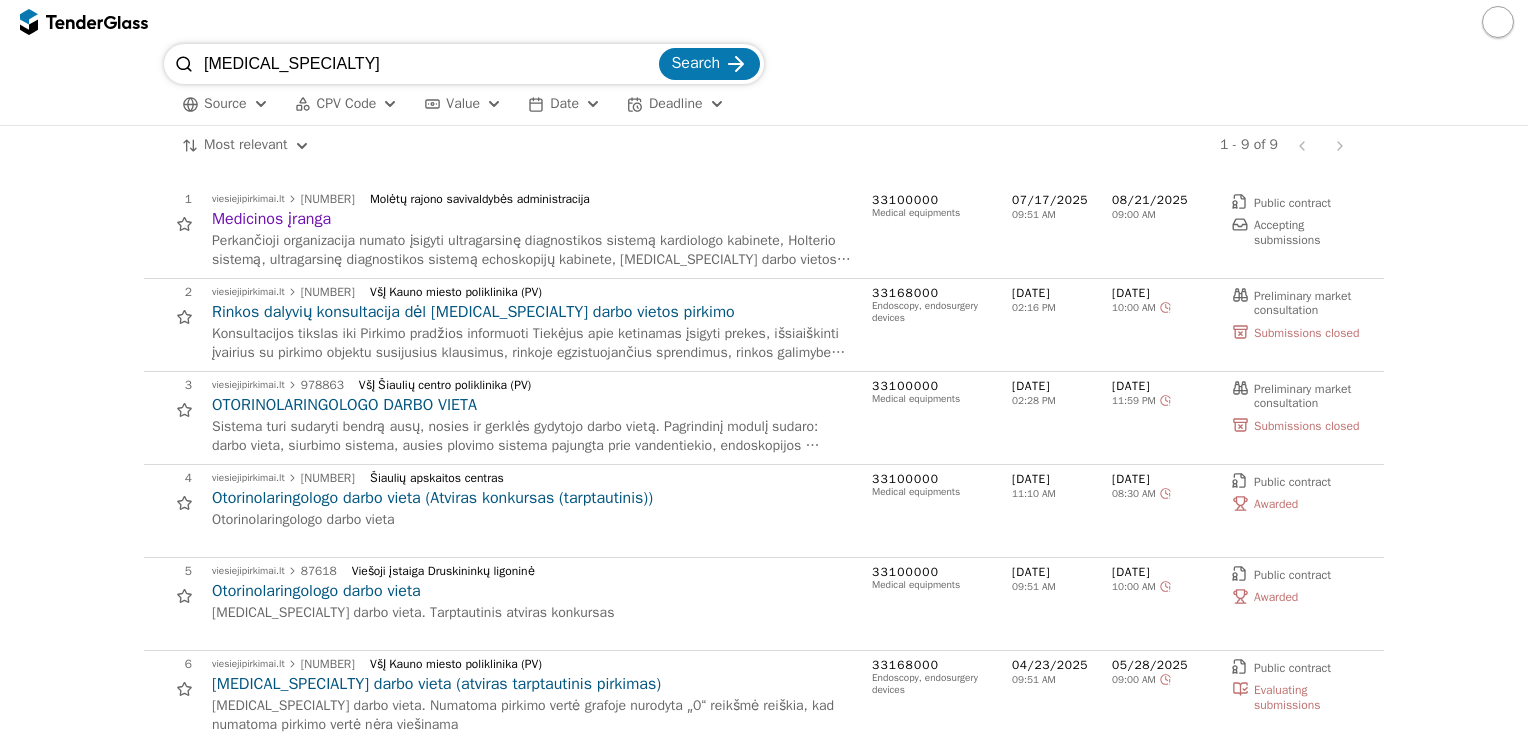 click on ""LOR" Search 1 viesiejipirkimai.lt [NUMBER] Molėtų rajono savivaldybės administracija Medicinos įranga Perkančioji organizacija numato įsigyti ultragarsinę diagnostikos sistemą kardiologo kabinete, Holterio sistemą, ultragarsinę diagnostikos sistemą echoskopijų kabinete, otorinolaringologo darbo vietos įrangą, paciento kėdę, gydytojo kėdę, belaidžius akinius nistagmui vertinti ir audiologinę įrangą. [NUMBER] Medical equipments [DATE] [TIME] [DATE] [TIME] Public contract Accepting submissions 1 viesiejipirkimai.lt [NUMBER] Molėtų rajono savivaldybės administracija Medicinos įranga Perkančioji organizacija numato įsigyti ultragarsinę diagnostikos sistemą kardiologo kabinete, Holterio sistemą, ultragarsinę diagnostikos sistemą echoskopijų kabinete, otorinolaringologo darbo vietos įrangą, paciento kėdę, gydytojo kėdę, belaidžius akinius nistagmui vertinti ir audiologinę įrangą. [DATE] Public contract Accepting submissions [DATE] 2 viesiejipirkimai.lt [NUMBER] 2 3 3" at bounding box center (764, 604) 